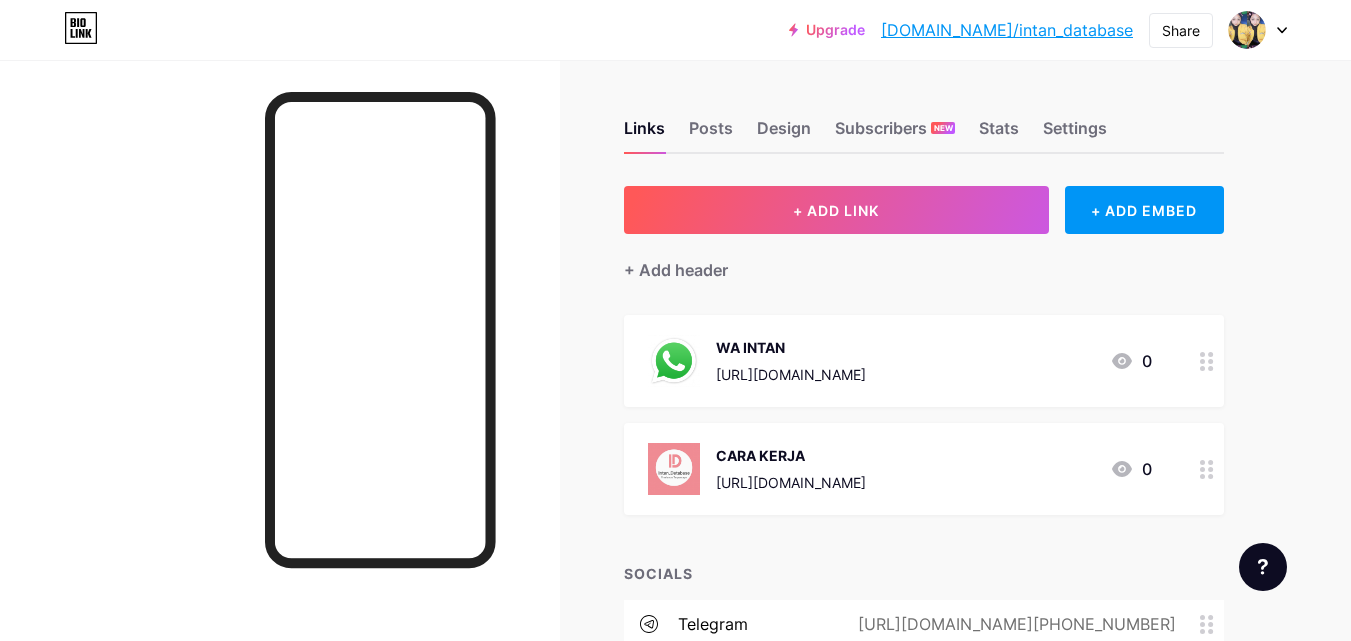 scroll, scrollTop: 0, scrollLeft: 0, axis: both 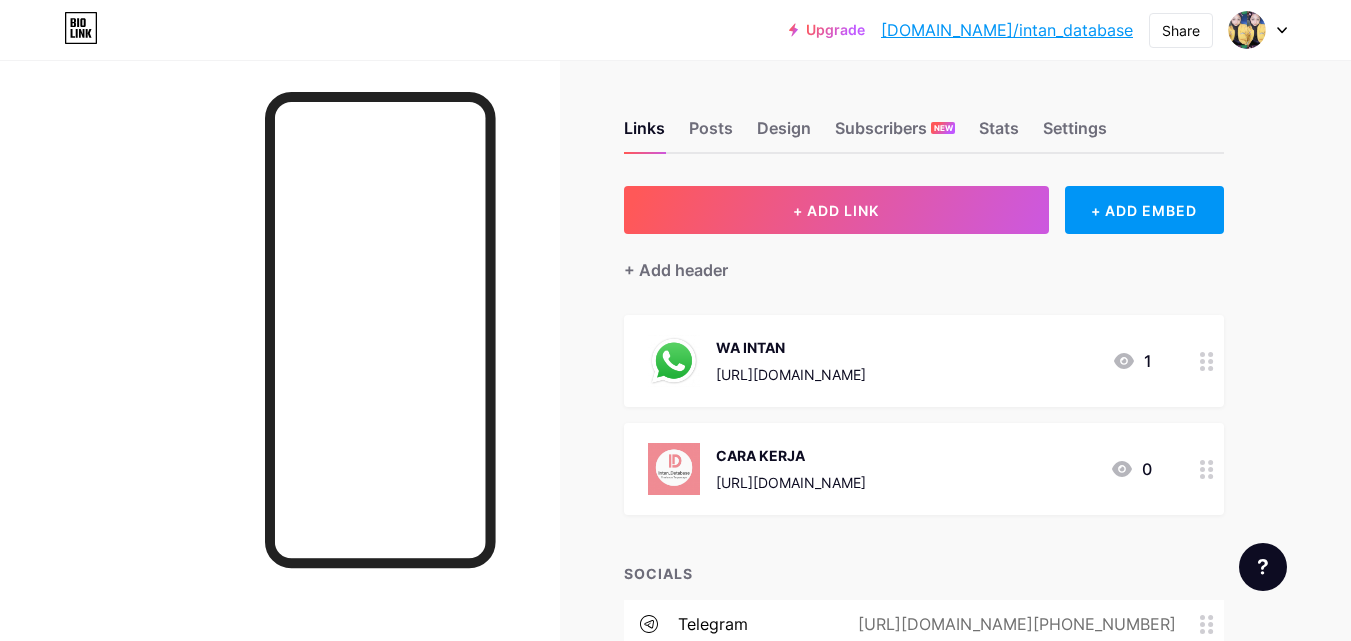 click at bounding box center [1258, 30] 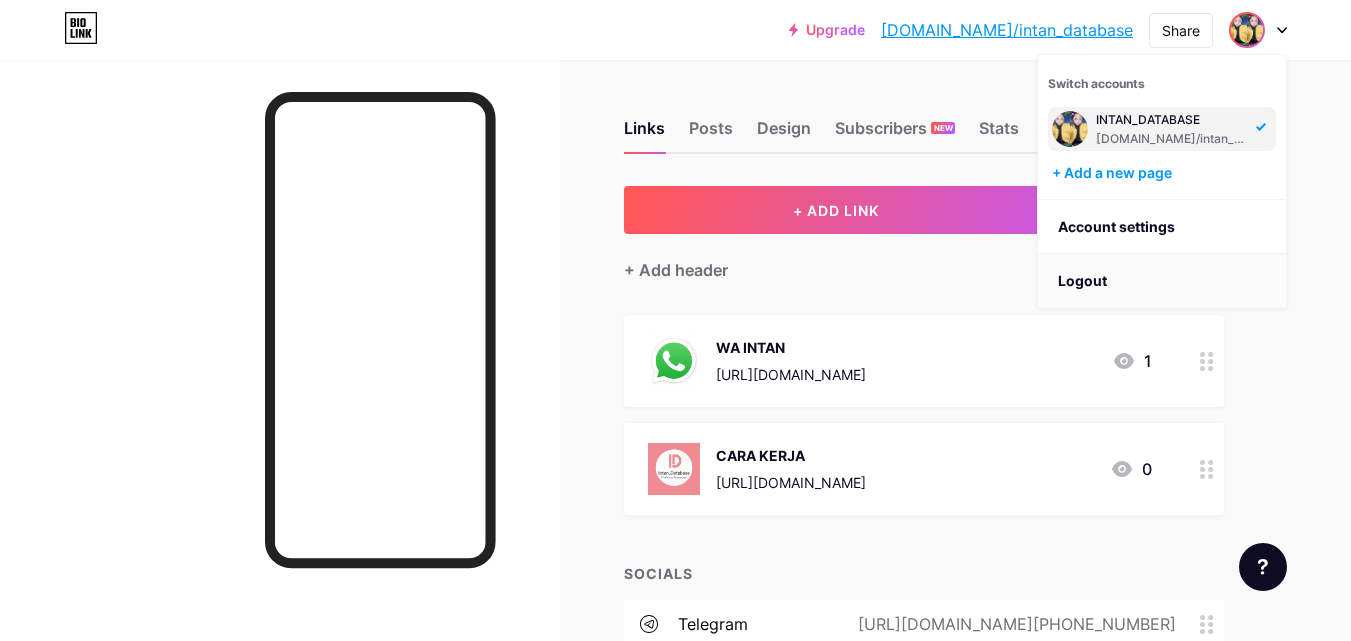 click on "Logout" at bounding box center [1162, 281] 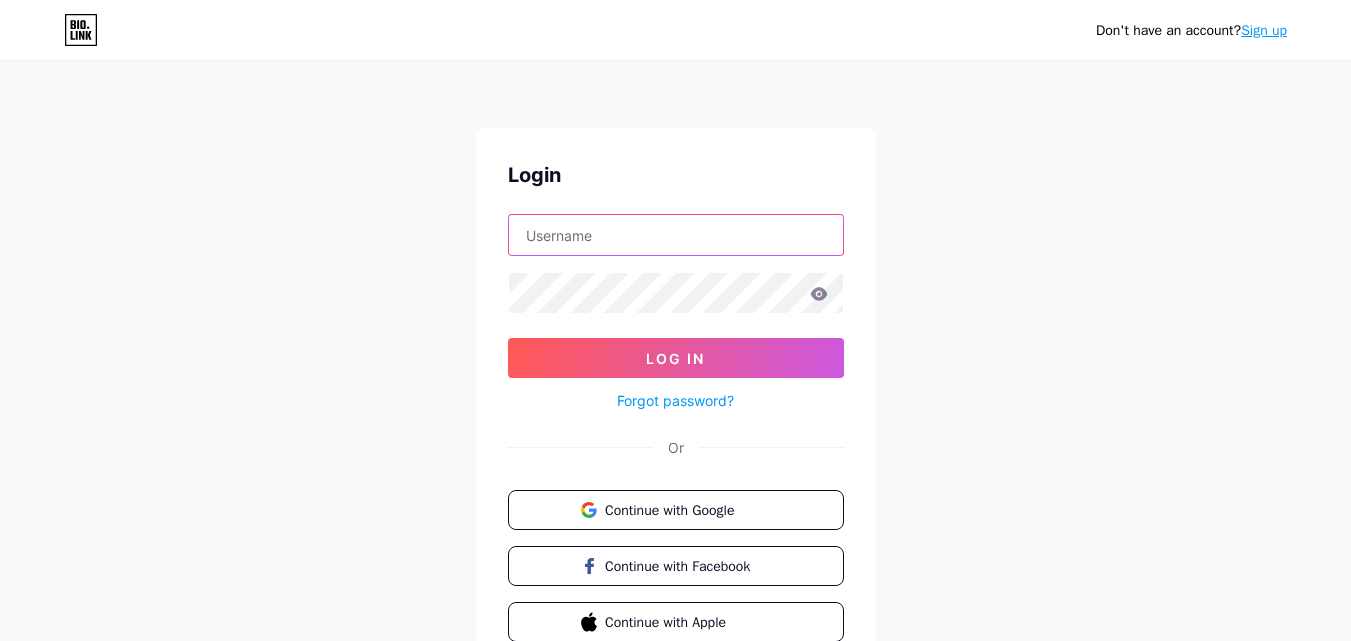 click at bounding box center (676, 235) 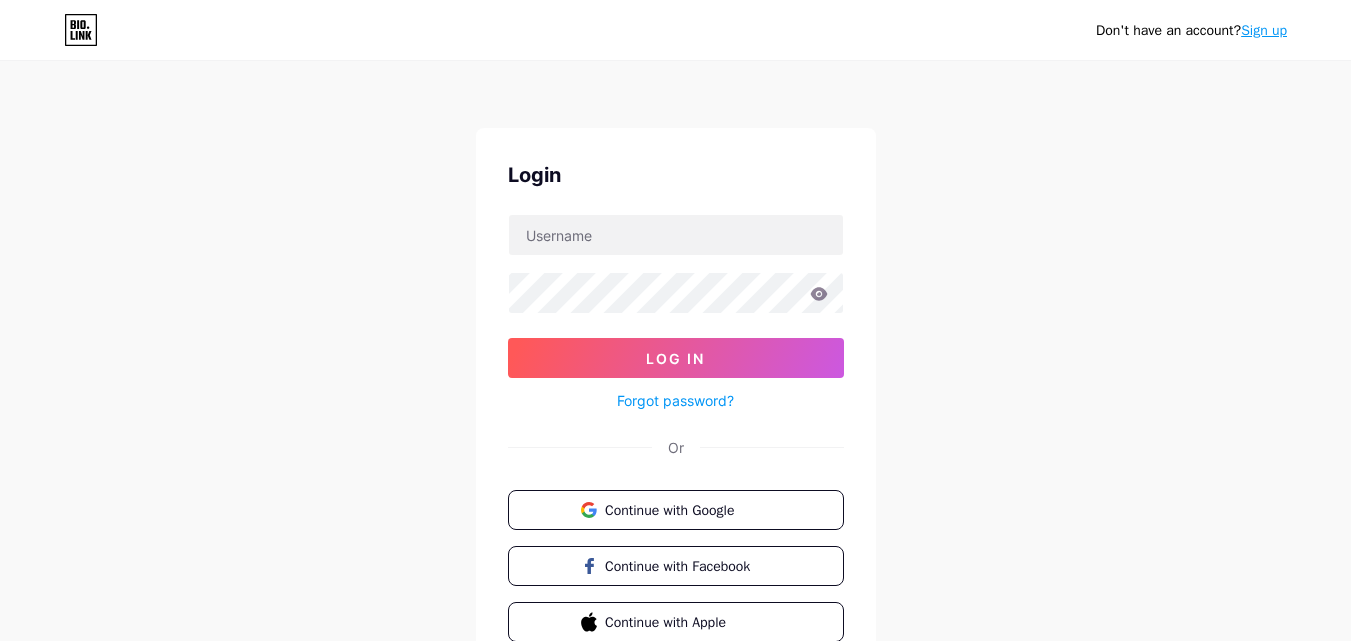 click on "Login                   Log In
Forgot password?
Or       Continue with Google     Continue with Facebook
Continue with Apple" at bounding box center (676, 401) 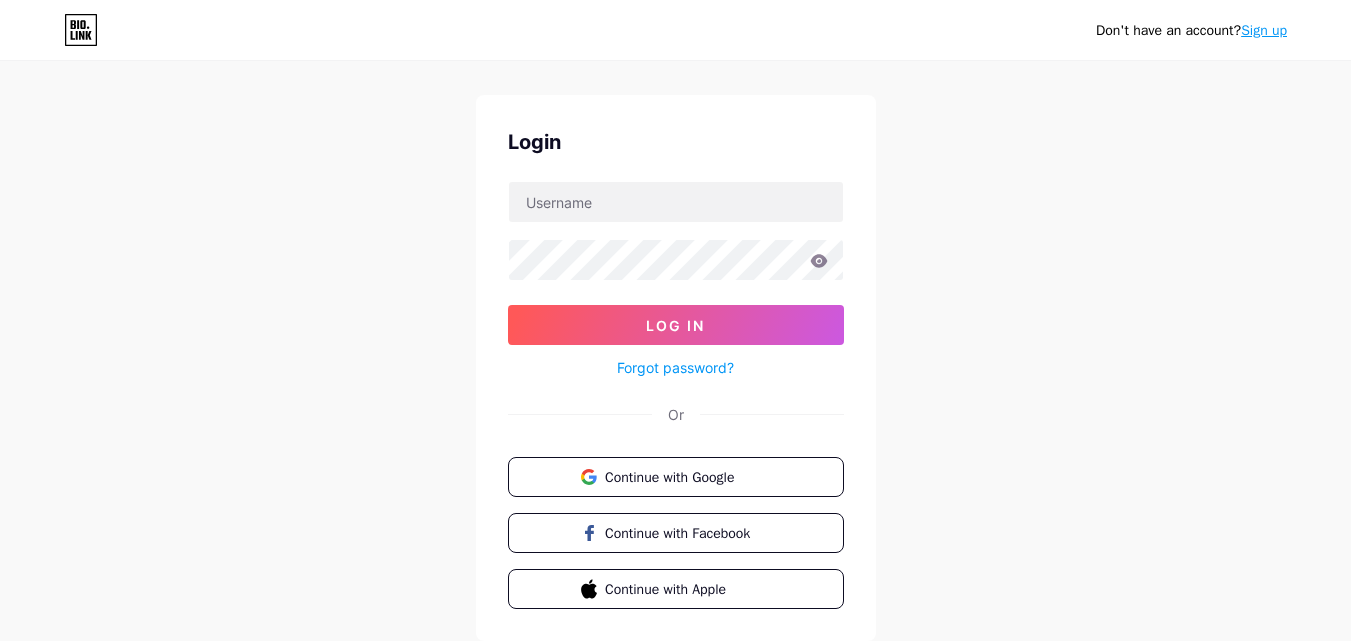 scroll, scrollTop: 0, scrollLeft: 0, axis: both 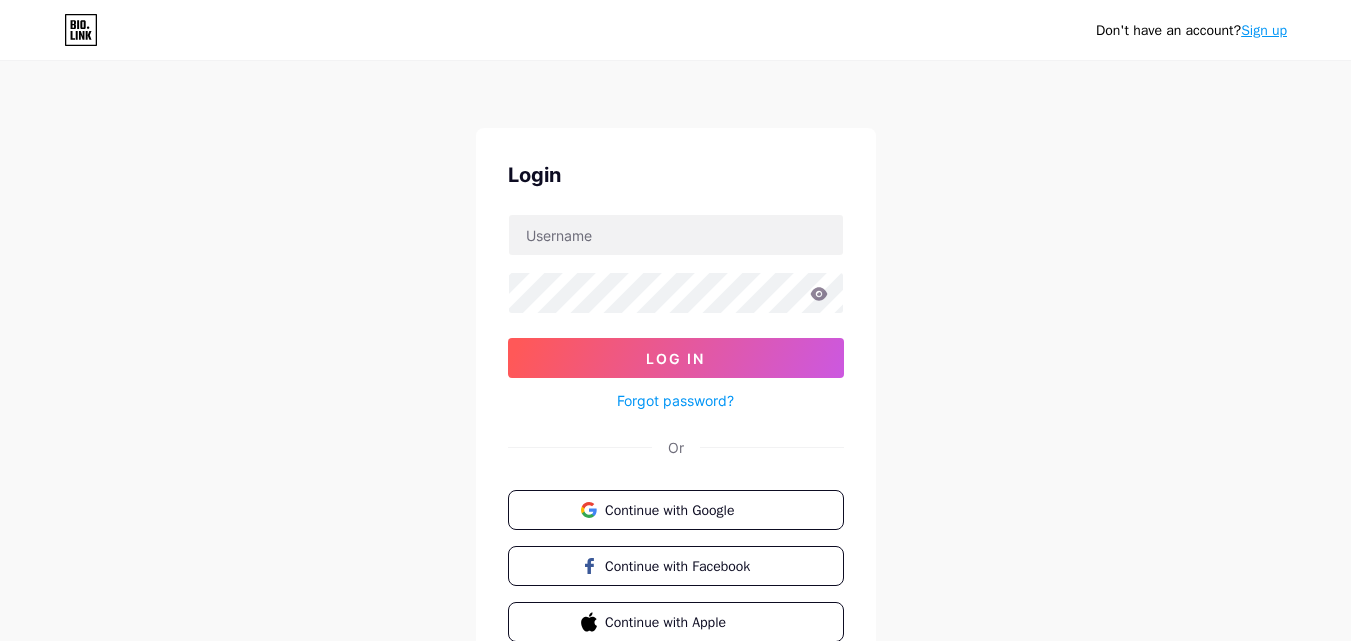 click on "Sign up" at bounding box center (1264, 30) 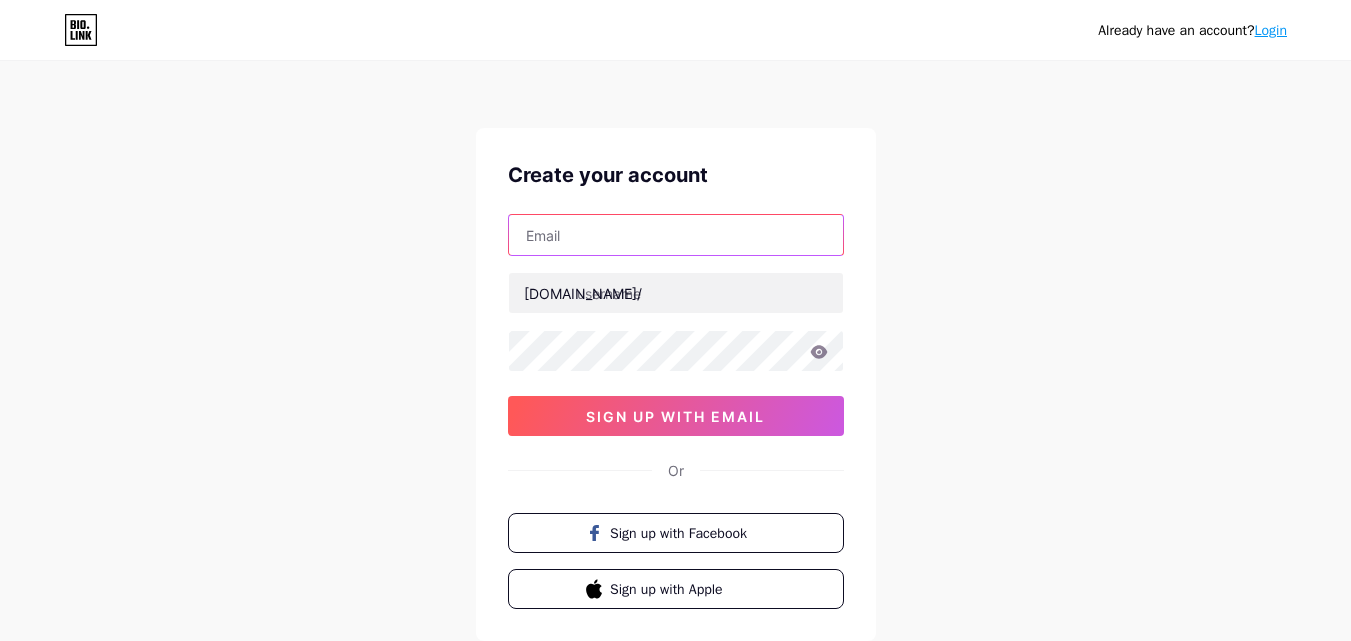 click at bounding box center [676, 235] 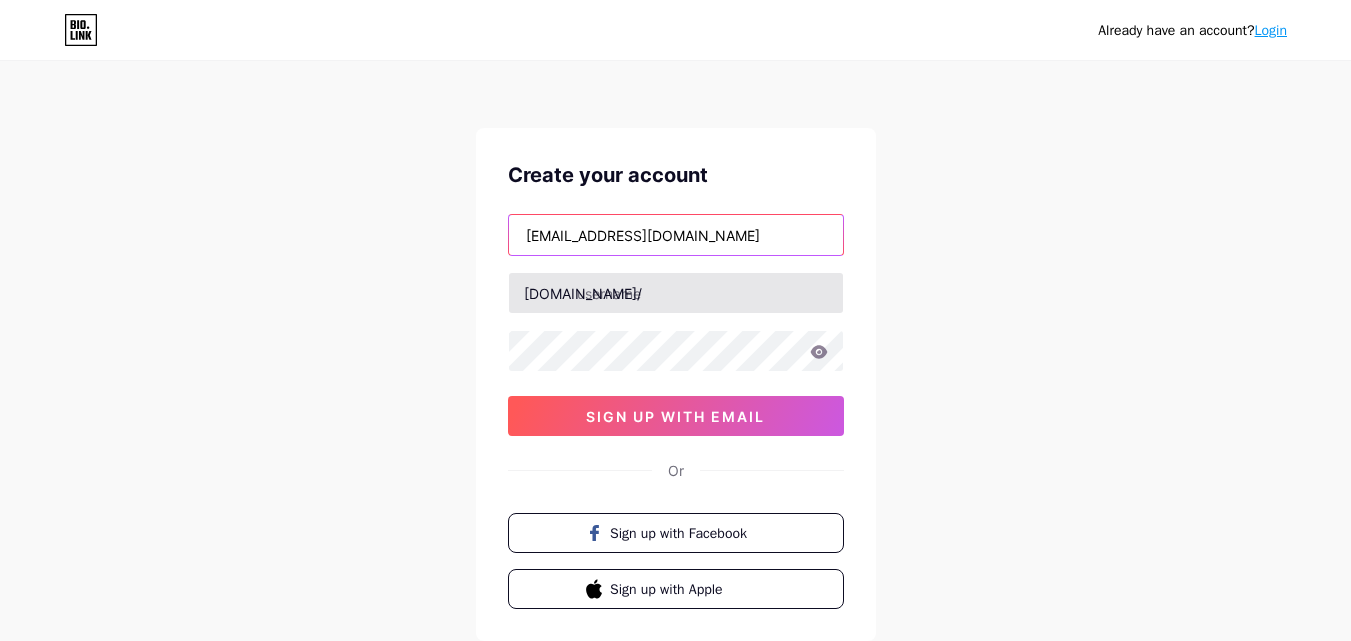 type on "[EMAIL_ADDRESS][DOMAIN_NAME]" 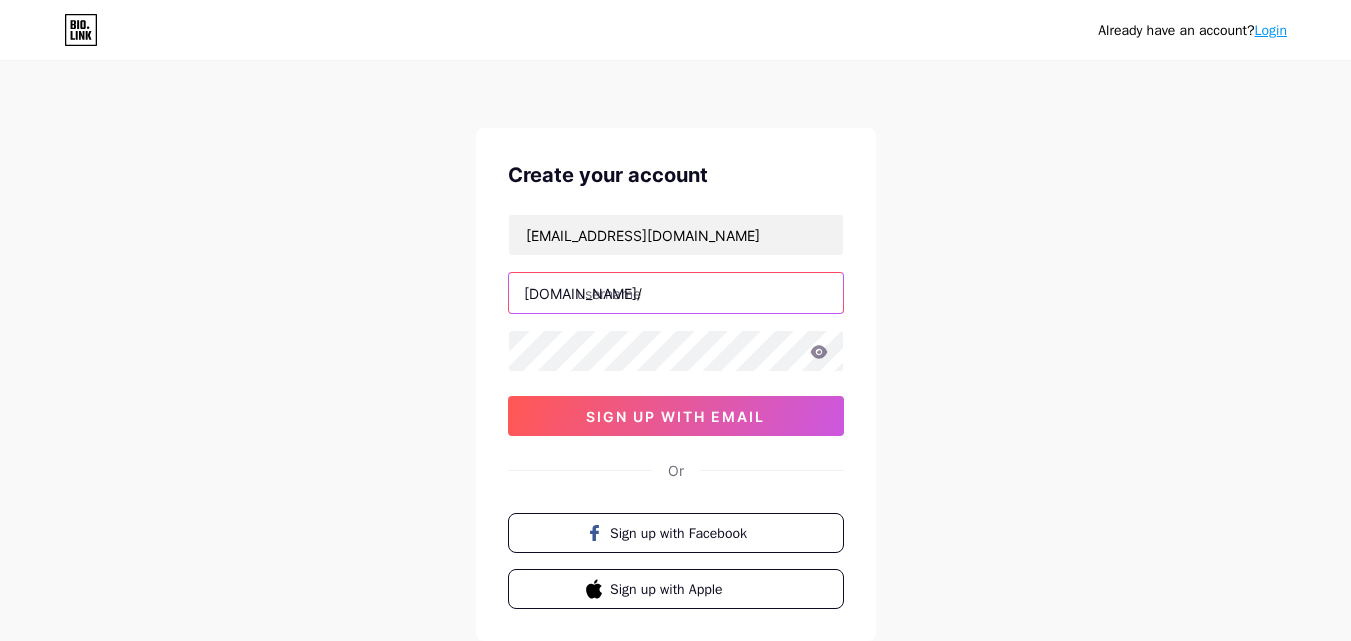 click at bounding box center (676, 293) 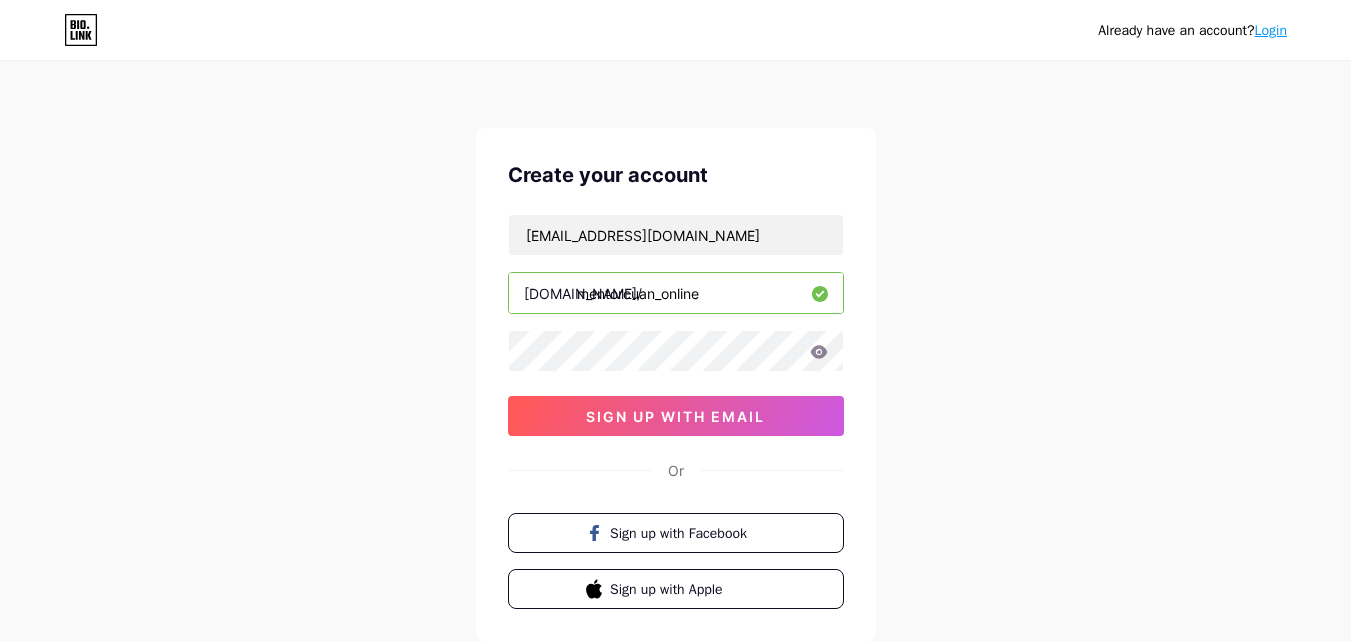 type on "mentorcuan_online" 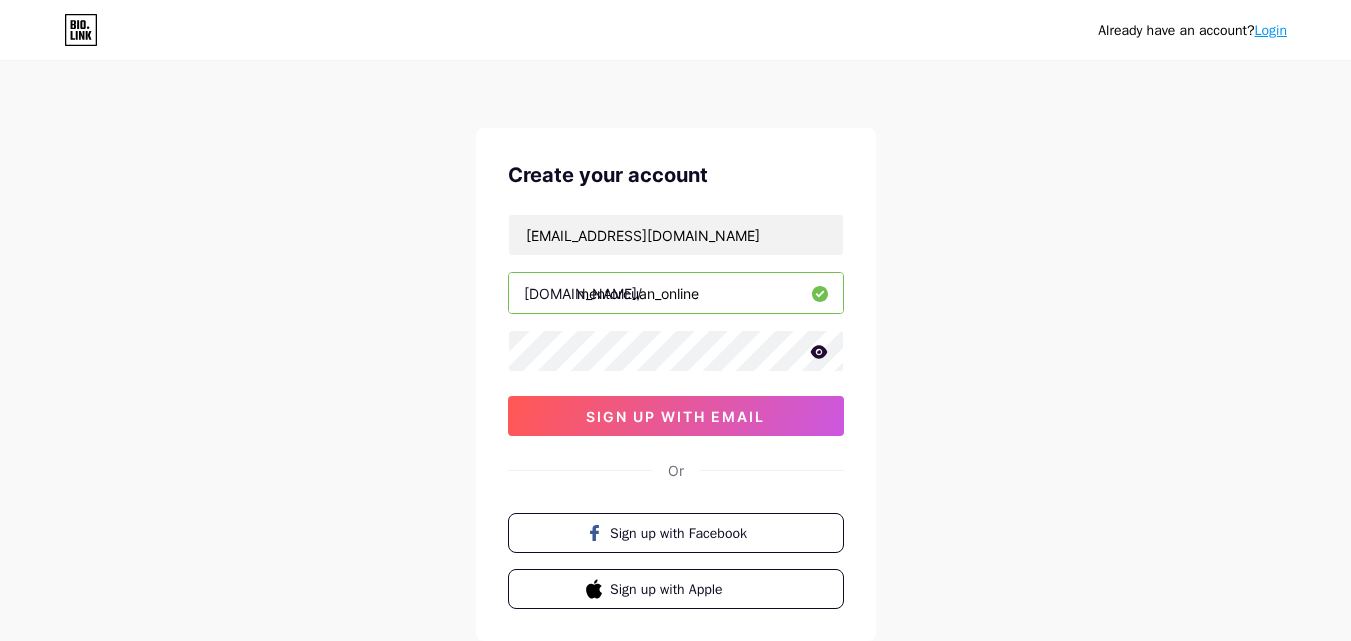 click 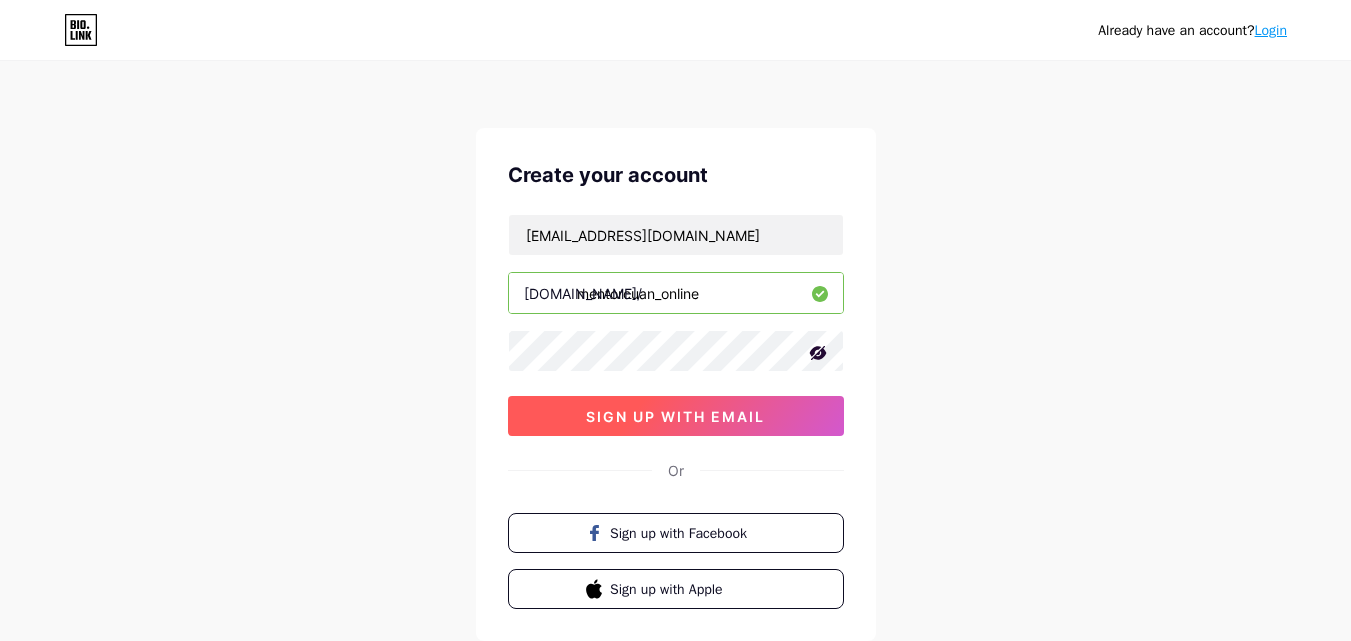 click on "sign up with email" at bounding box center (675, 416) 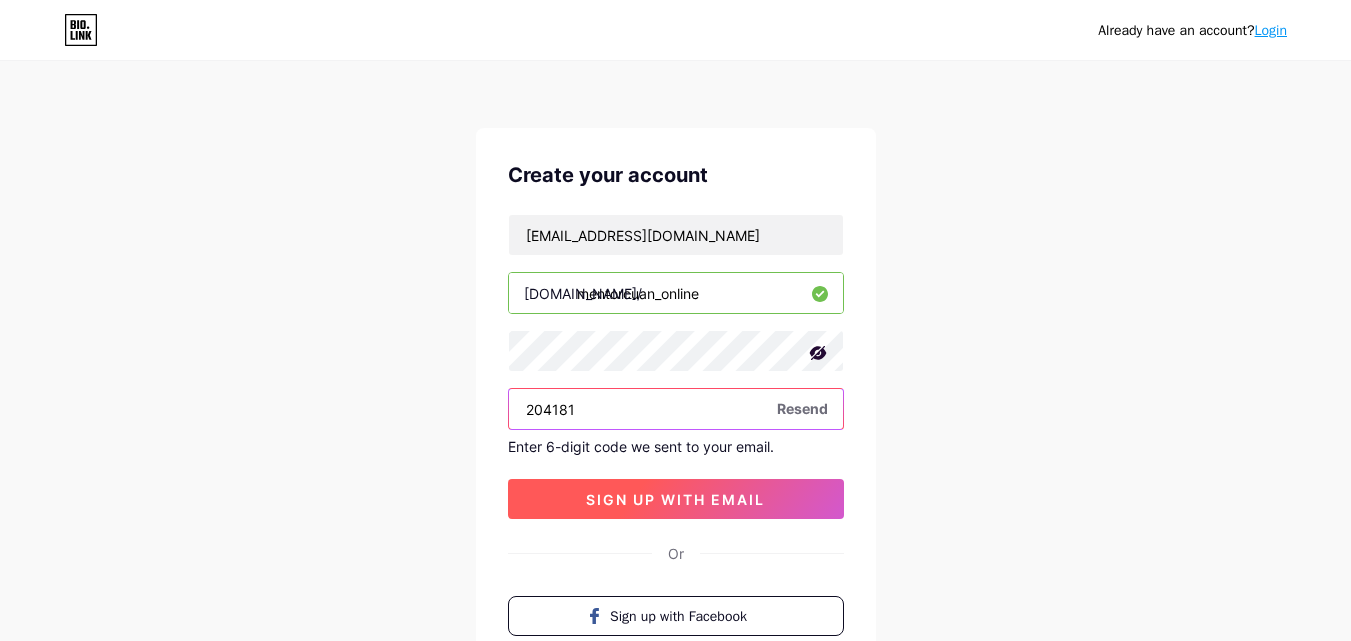 type on "204181" 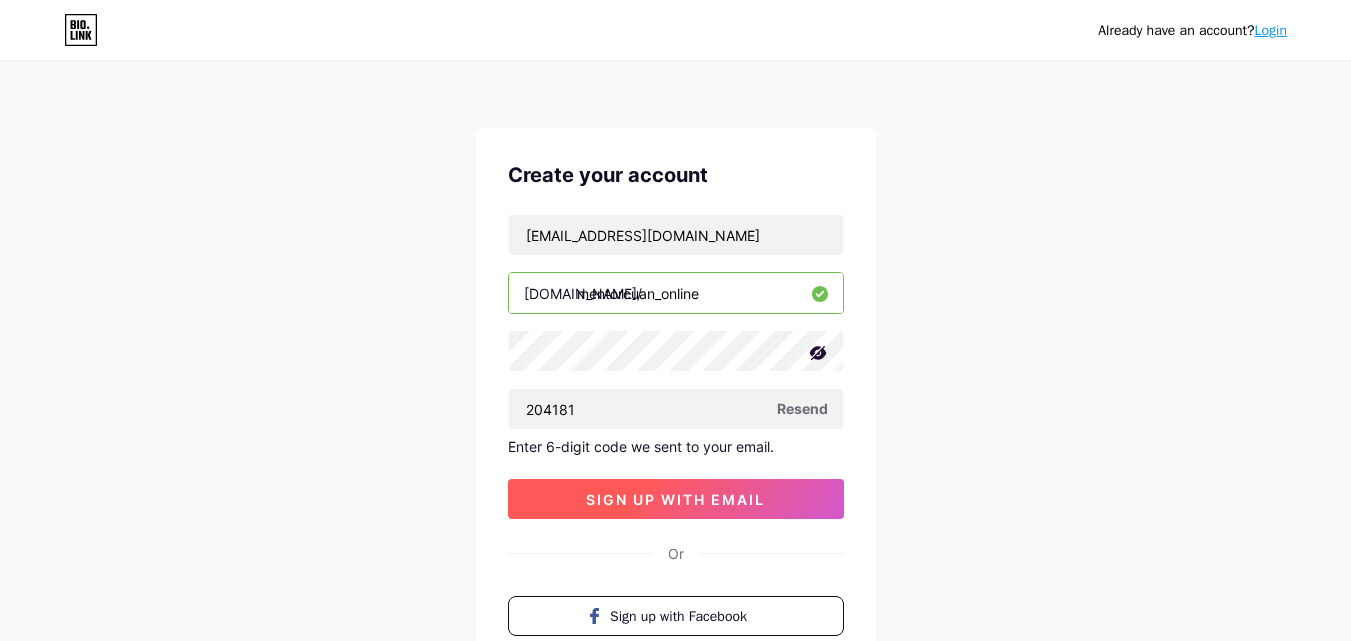 click on "sign up with email" at bounding box center [675, 499] 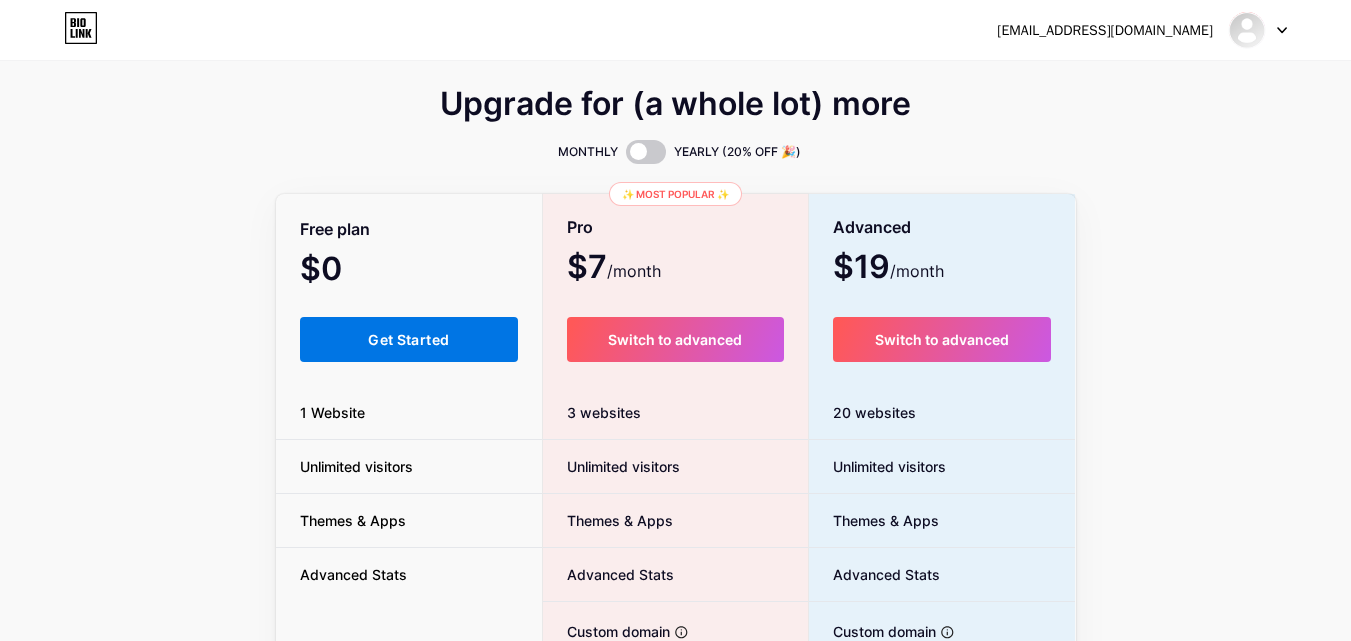 click on "Get Started" at bounding box center (409, 339) 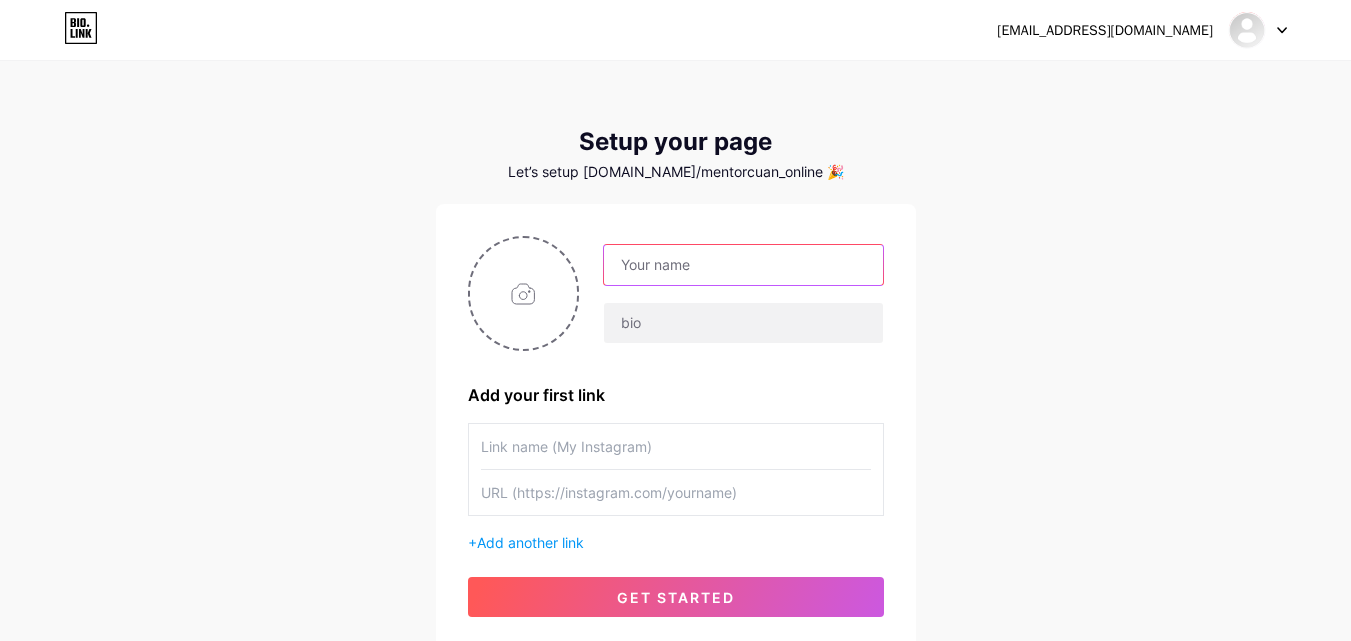 click at bounding box center (743, 265) 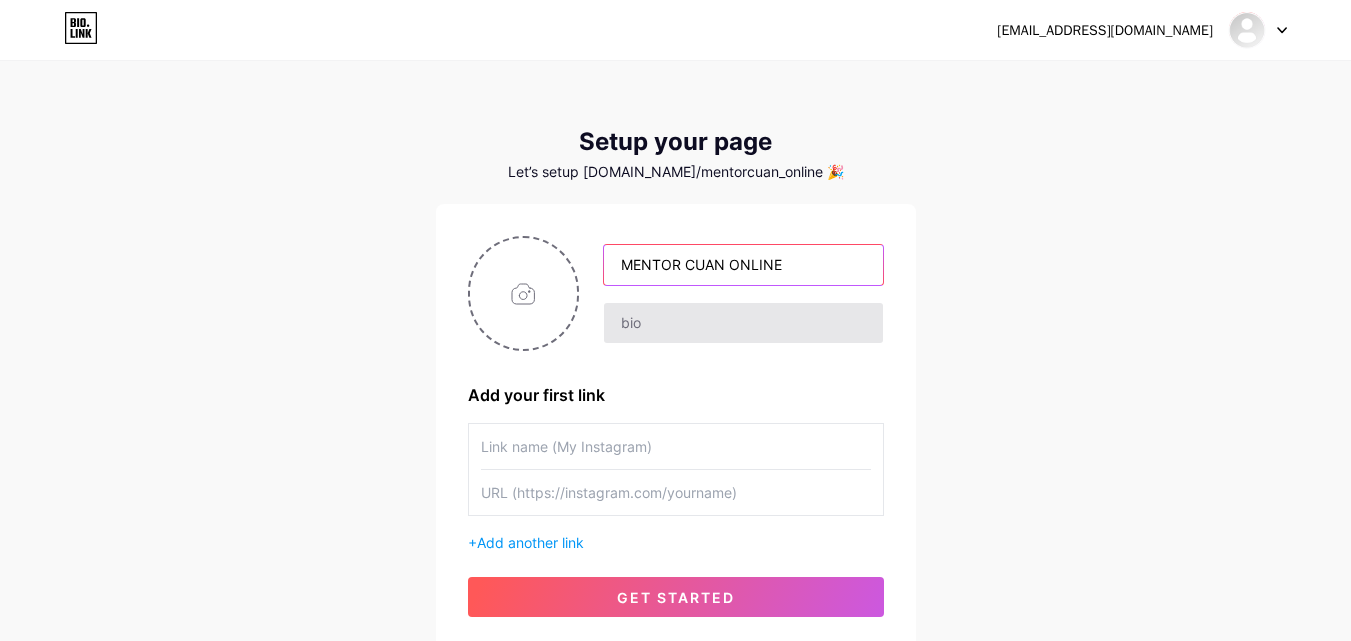 type on "MENTOR CUAN ONLINE" 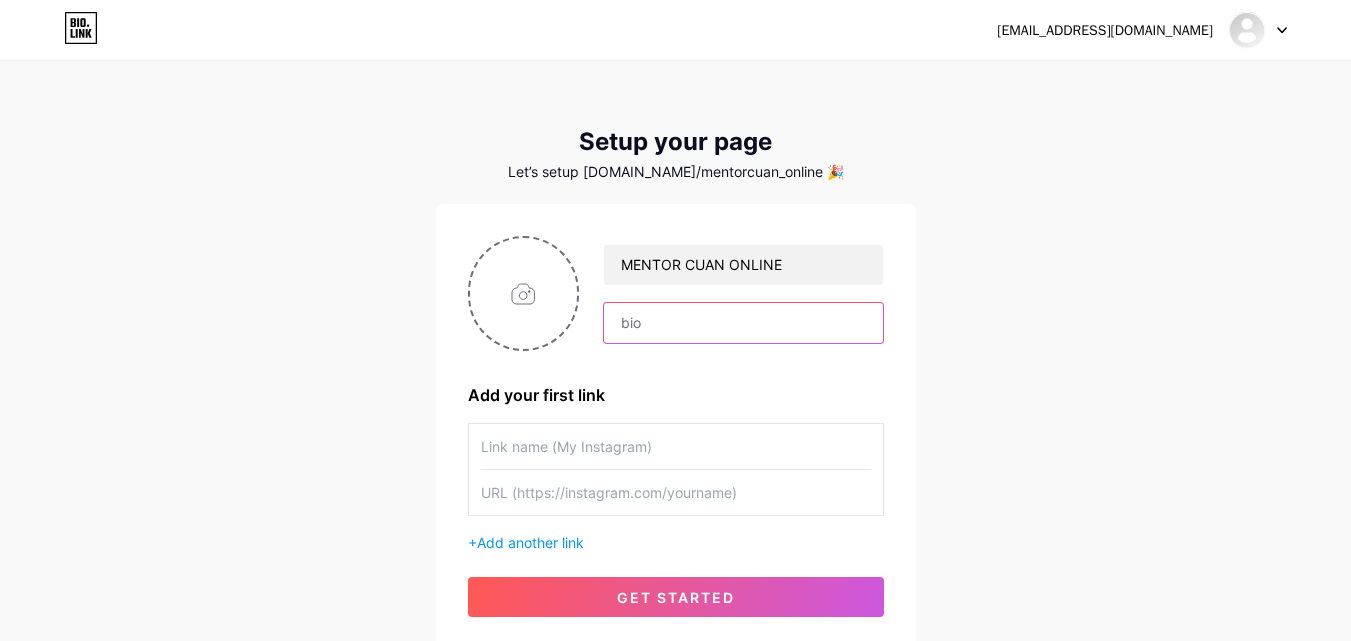 click at bounding box center (743, 323) 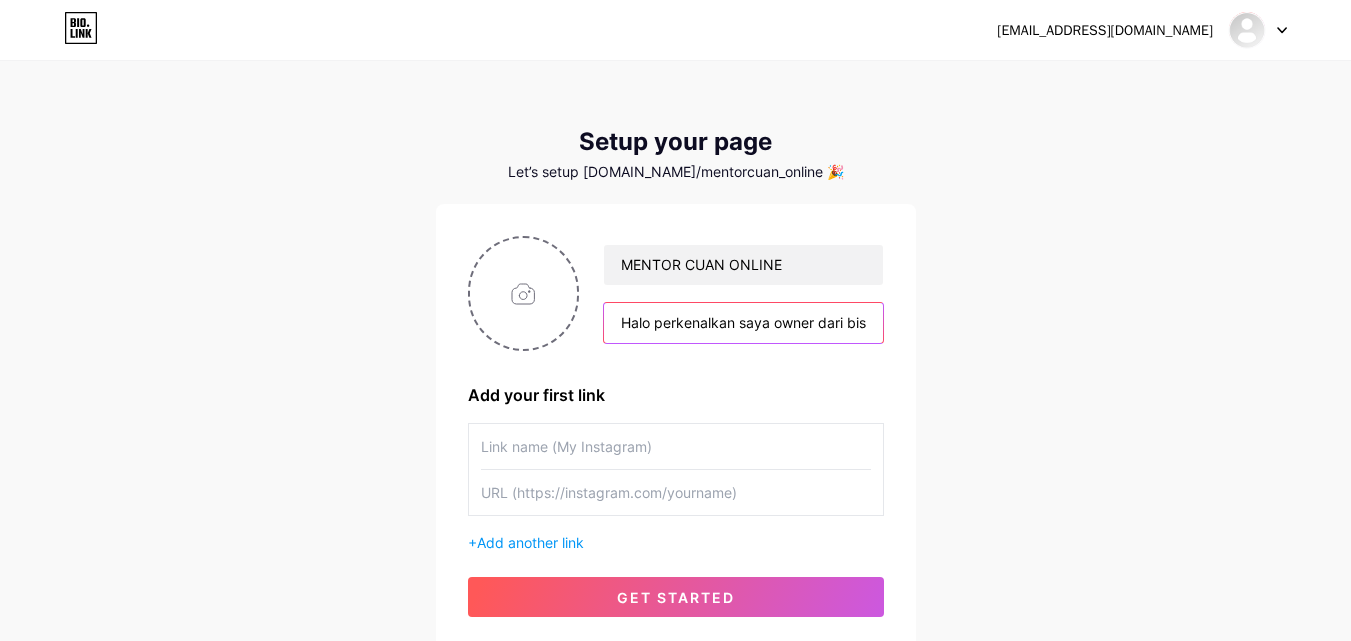 click on "Halo perkenalkan saya owner dari bisnis [DOMAIN_NAME] yg akan membimbing kalian caranya mendapatkan penghasilan 100rb-2jt/hari, HALAL, AMANAH, NO RIBA, RESMI, LEGAL" at bounding box center (743, 323) 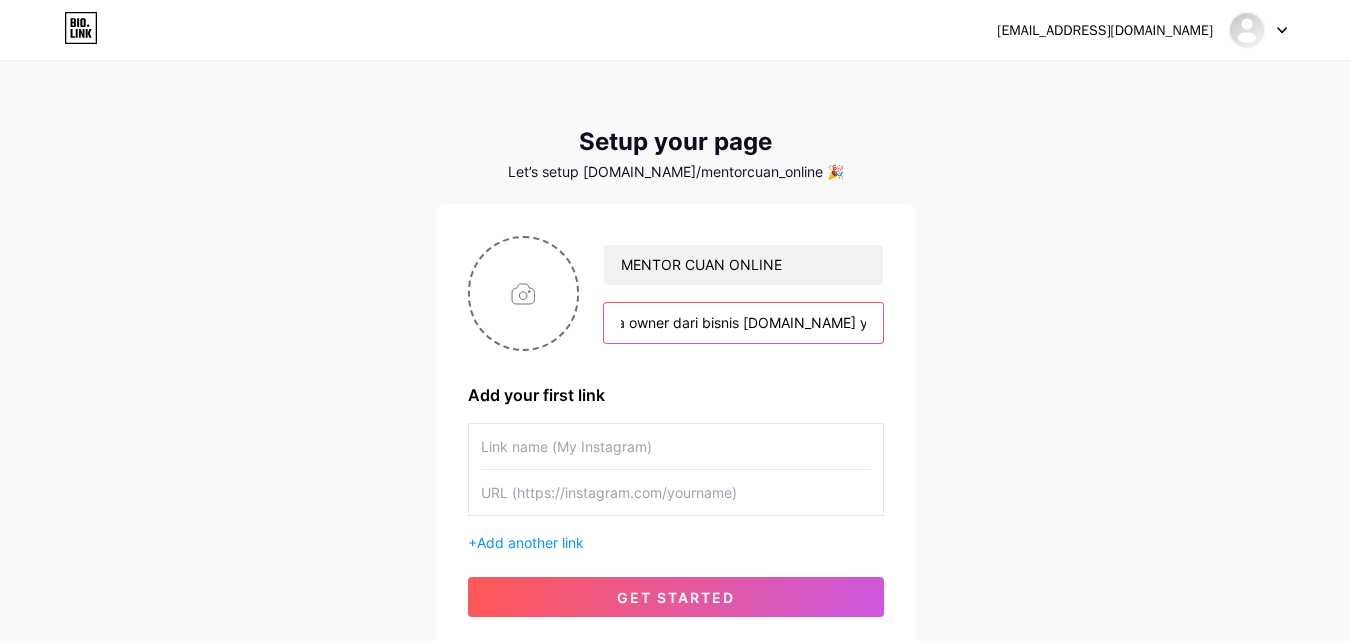scroll, scrollTop: 0, scrollLeft: 161, axis: horizontal 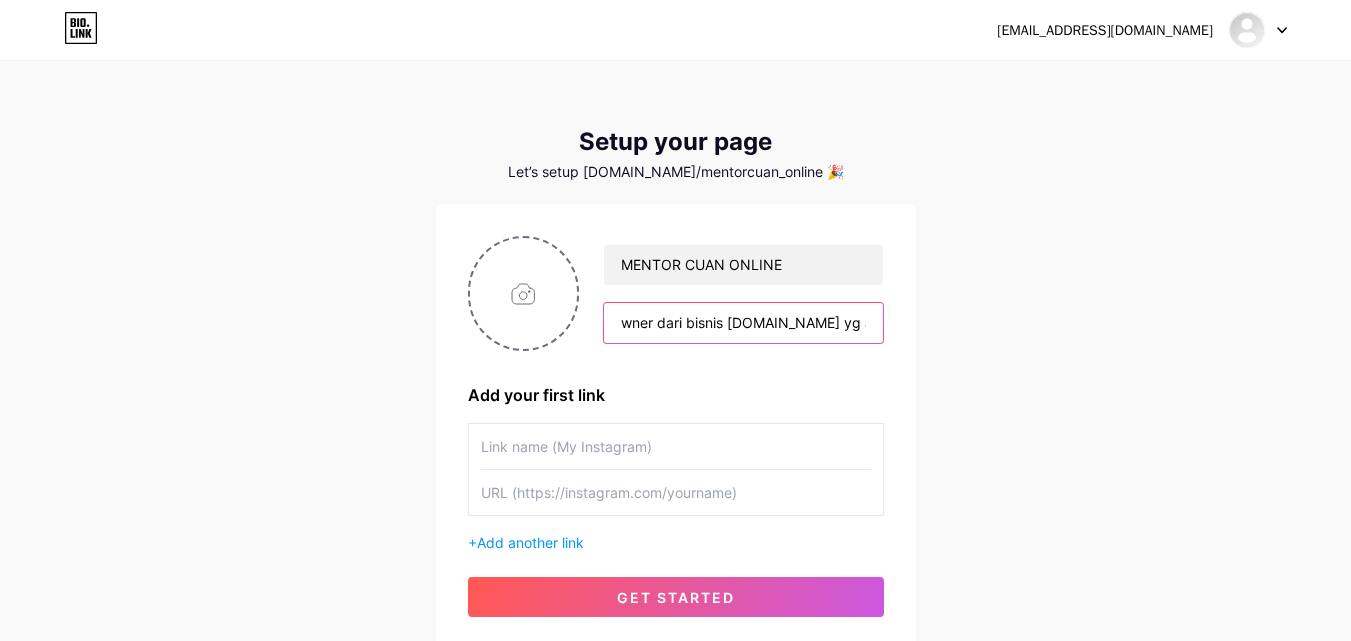 click on "Halo perkenalkan saya owner dari bisnis [DOMAIN_NAME] yg akan membimbing kalian caranya mendapatkan penghasilan 100rb-2jt/hari, HALAL, AMANAH, NO RIBA, RESMI, LEGAL" at bounding box center (743, 323) 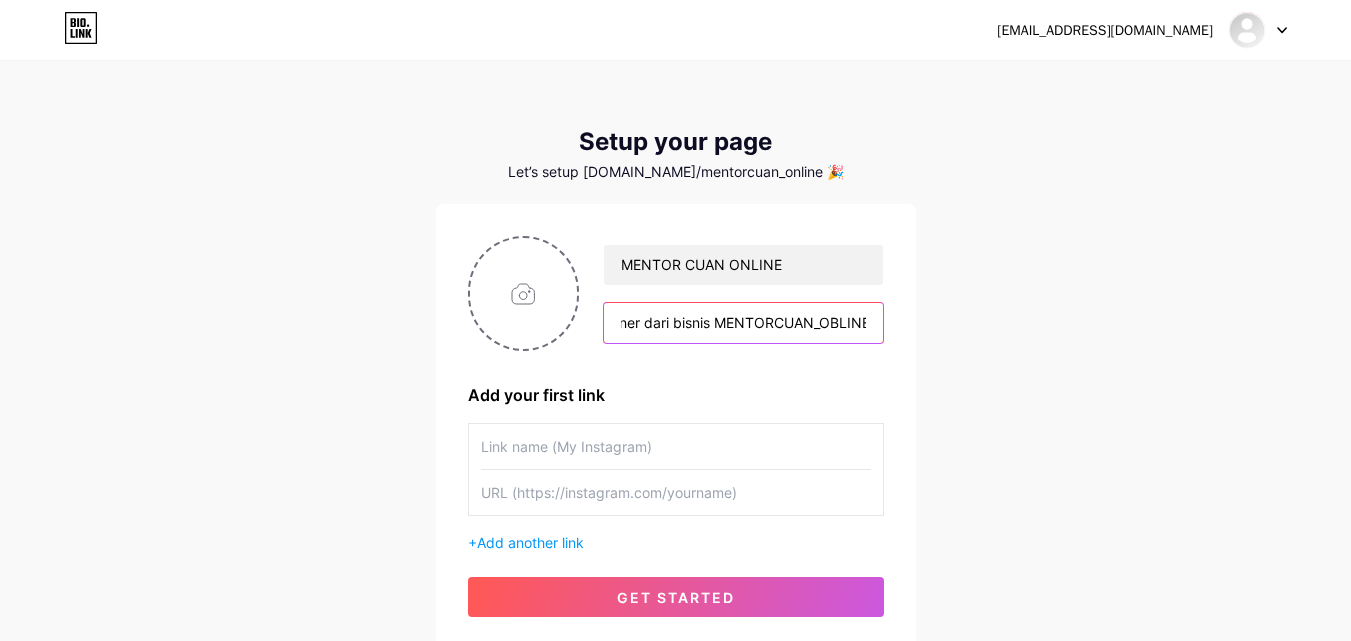 scroll, scrollTop: 0, scrollLeft: 183, axis: horizontal 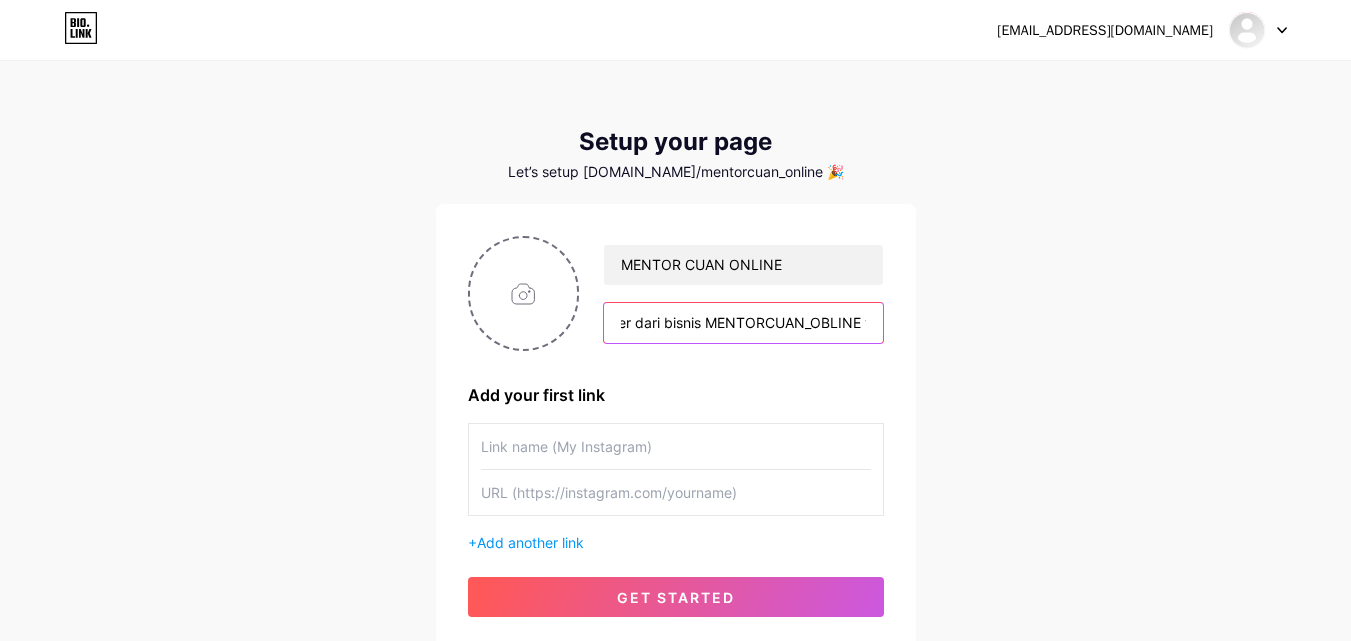 drag, startPoint x: 832, startPoint y: 318, endPoint x: 830, endPoint y: 344, distance: 26.076809 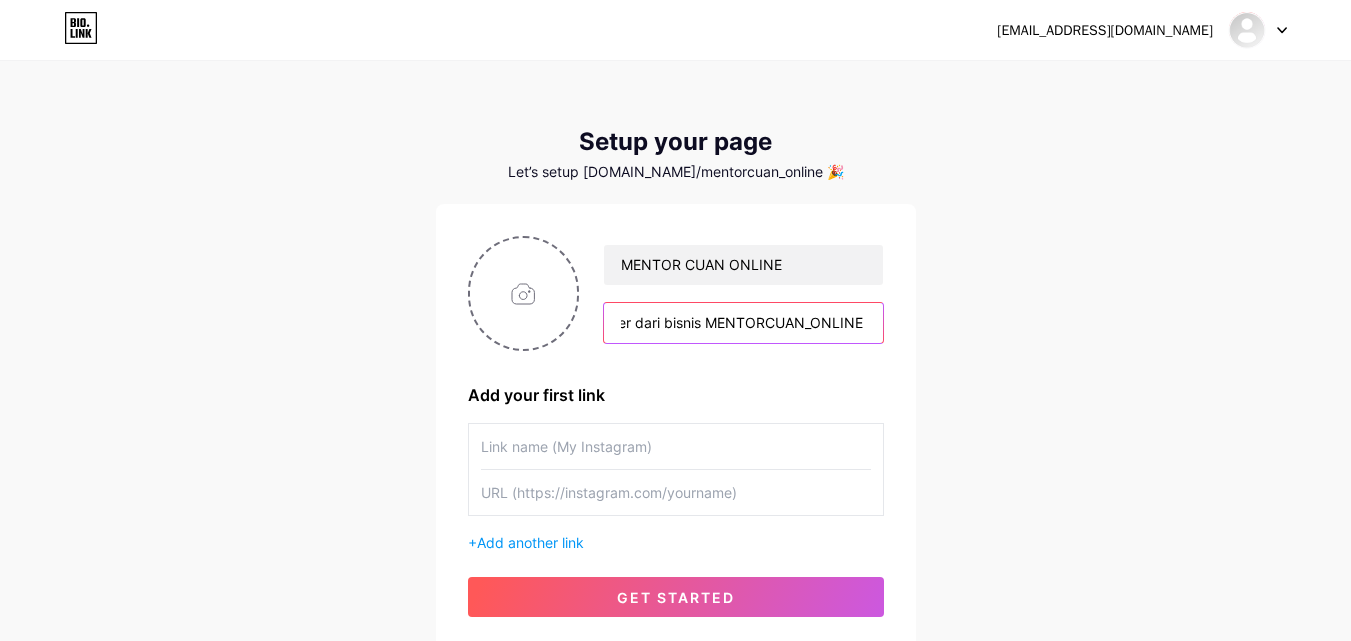 type on "Halo perkenalkan saya owner dari bisnis MENTORCUAN_ONLINE yg akan membimbing kalian caranya mendapatkan penghasilan 100rb-2jt/hari, HALAL, AMANAH, NO RIBA, RESMI, LEGAL" 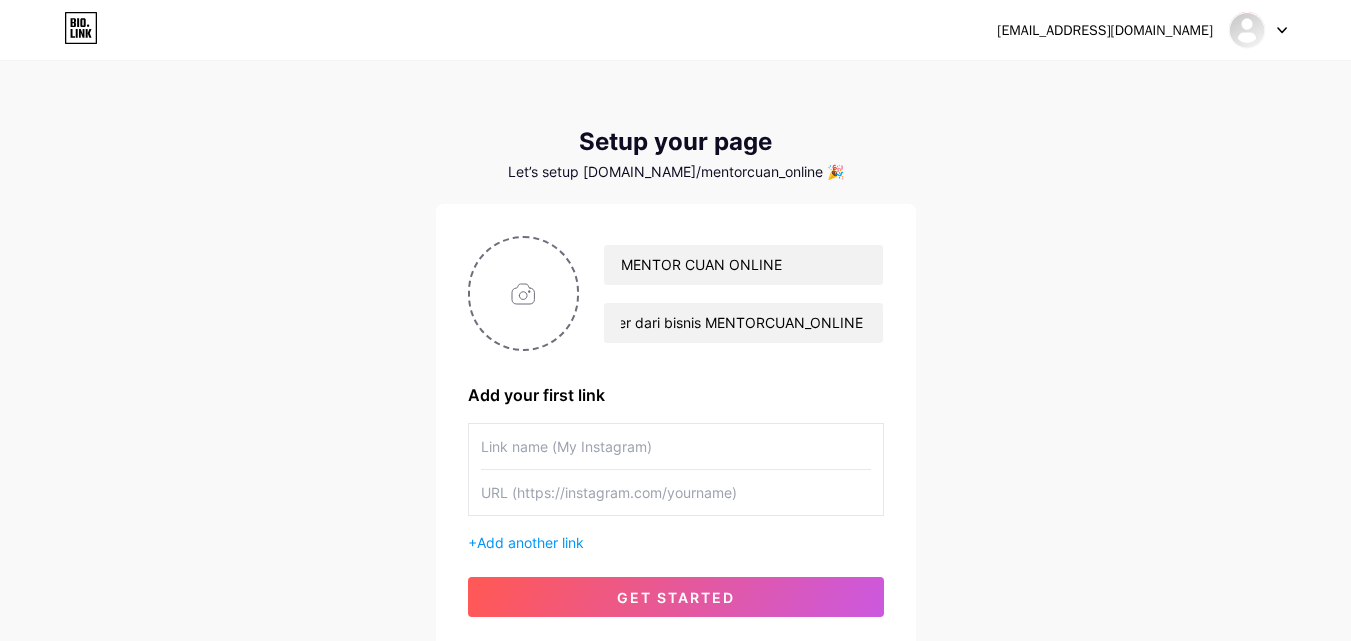 click at bounding box center [676, 446] 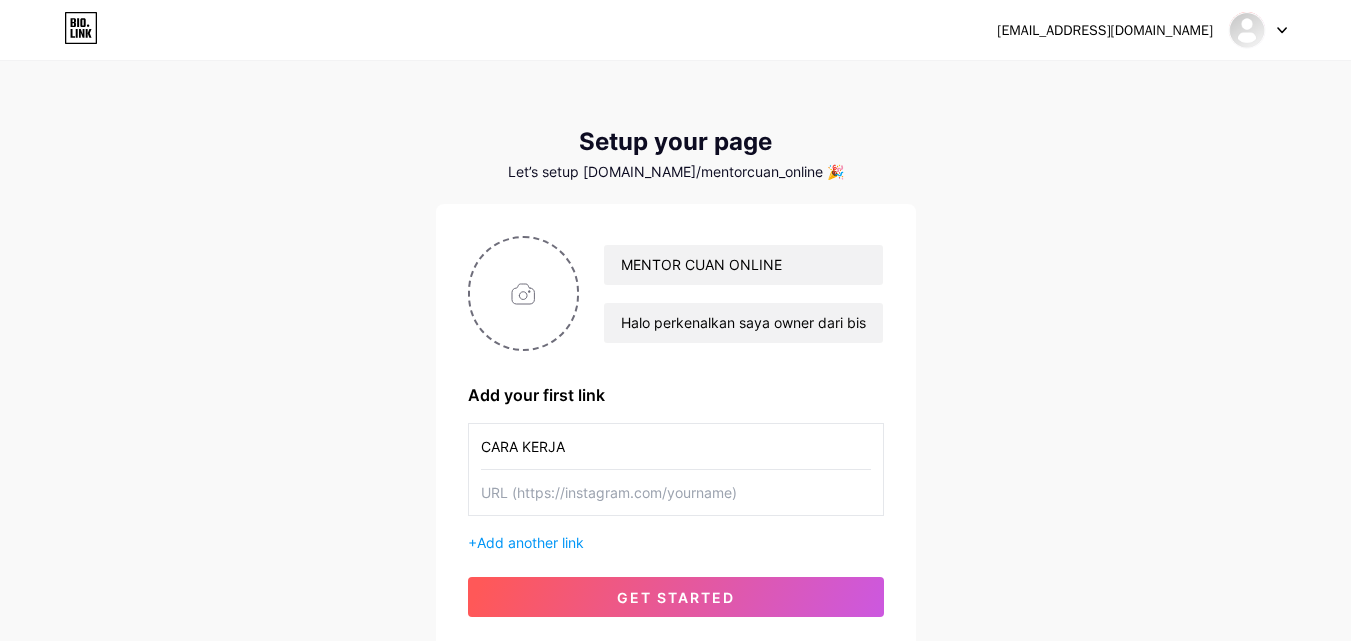 type on "CARA KERJA" 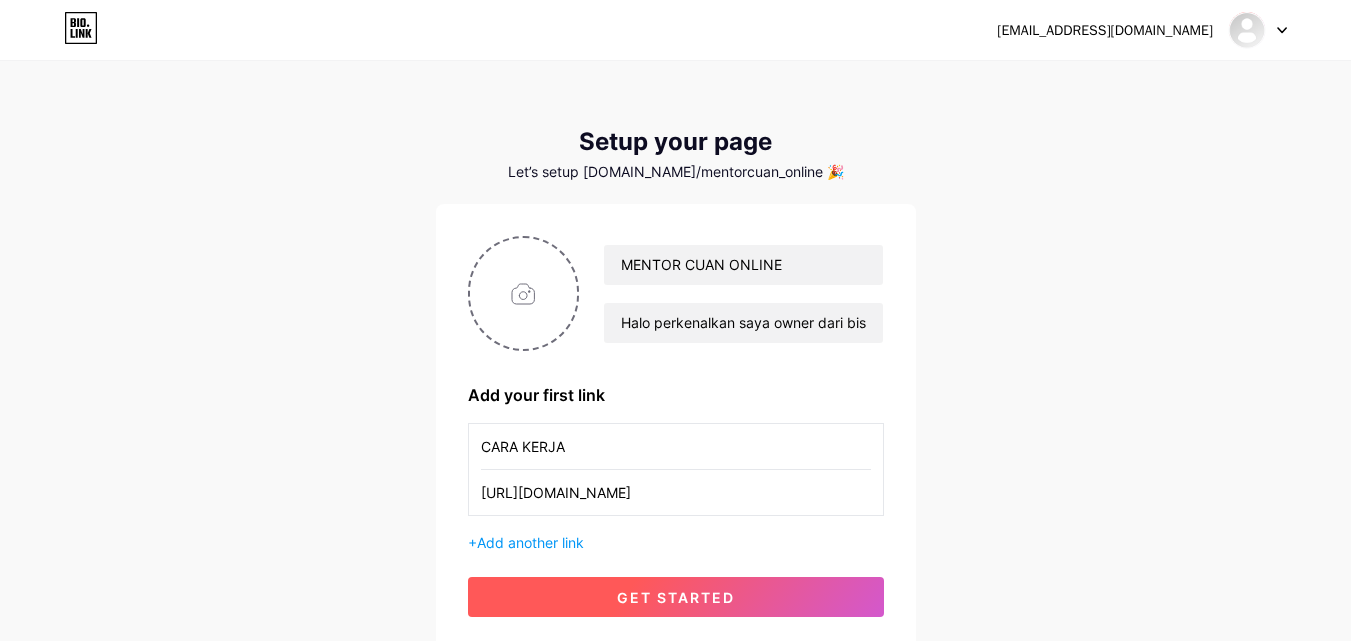 type on "[URL][DOMAIN_NAME]" 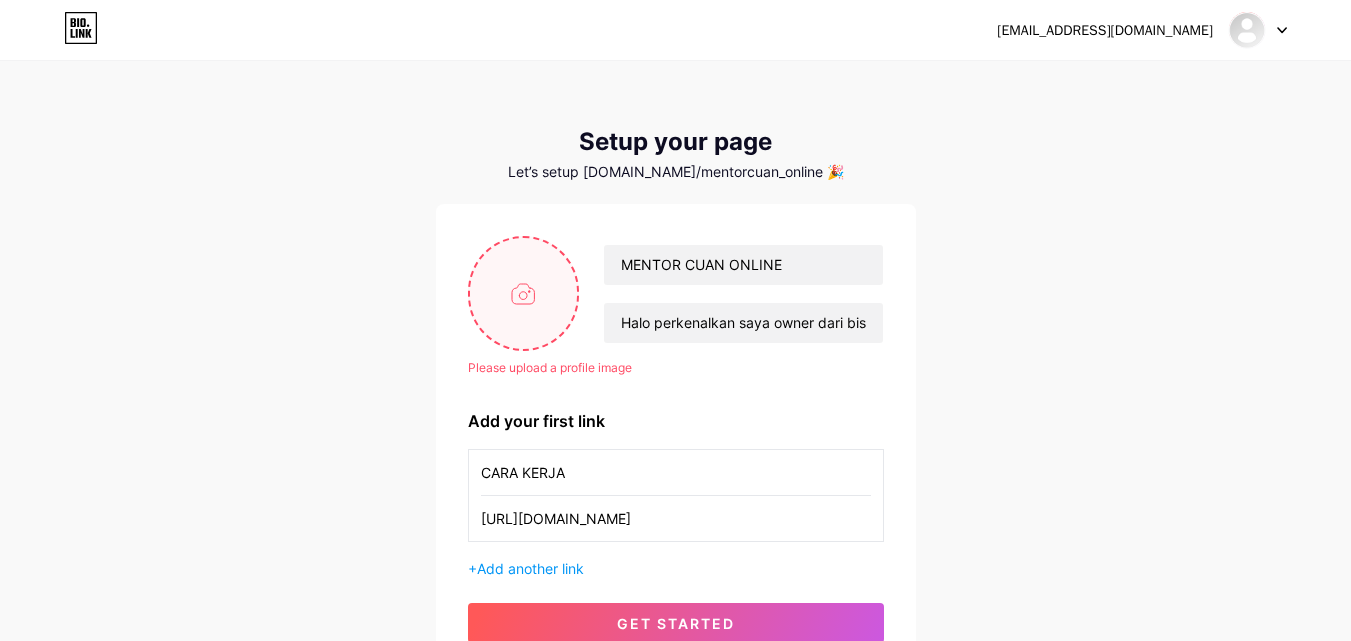 click at bounding box center (524, 293) 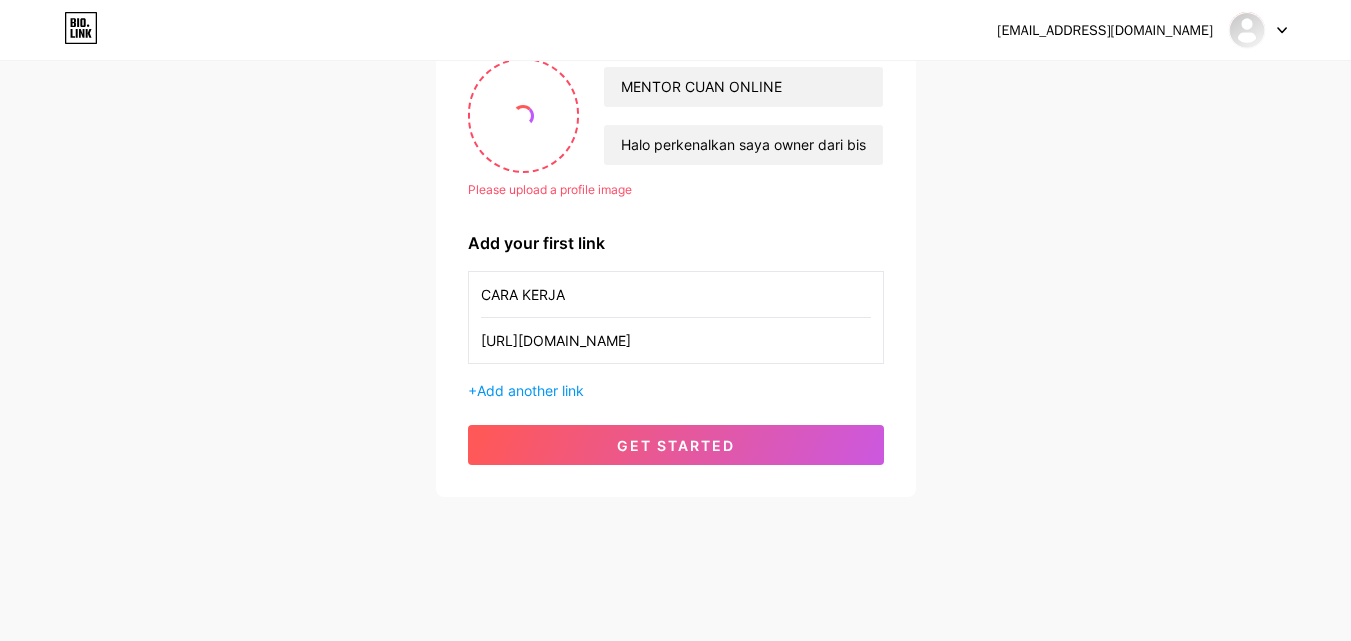 scroll, scrollTop: 152, scrollLeft: 0, axis: vertical 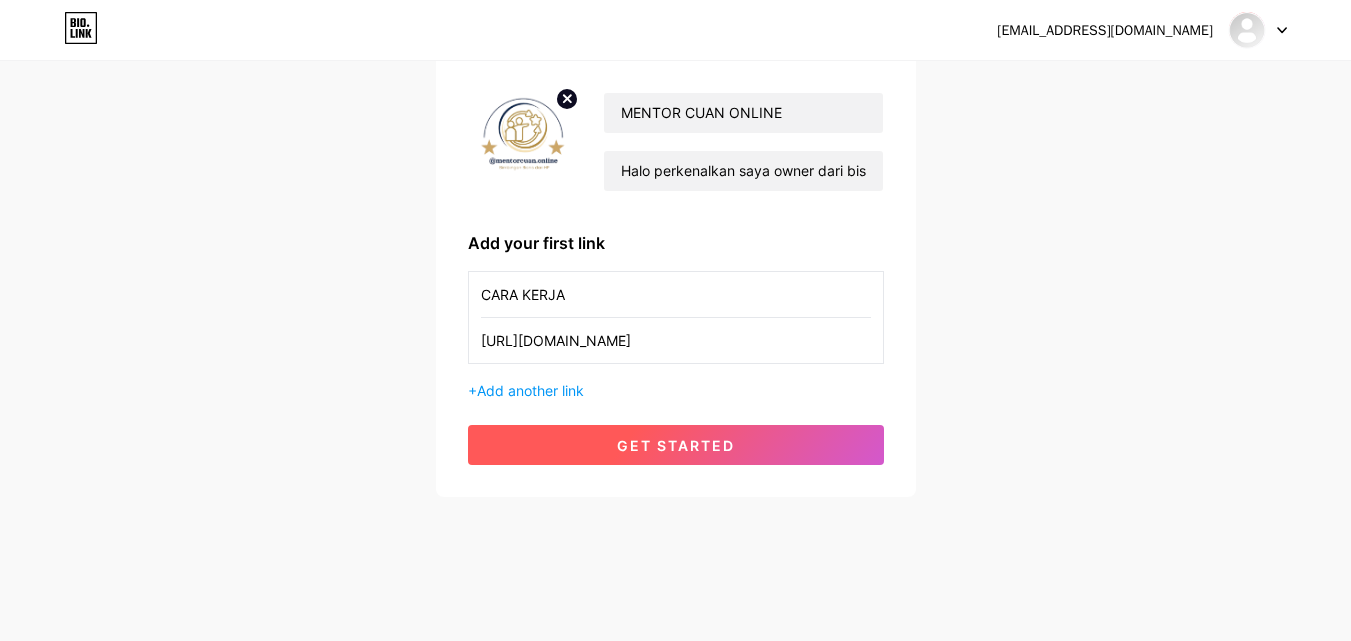 click on "get started" at bounding box center [676, 445] 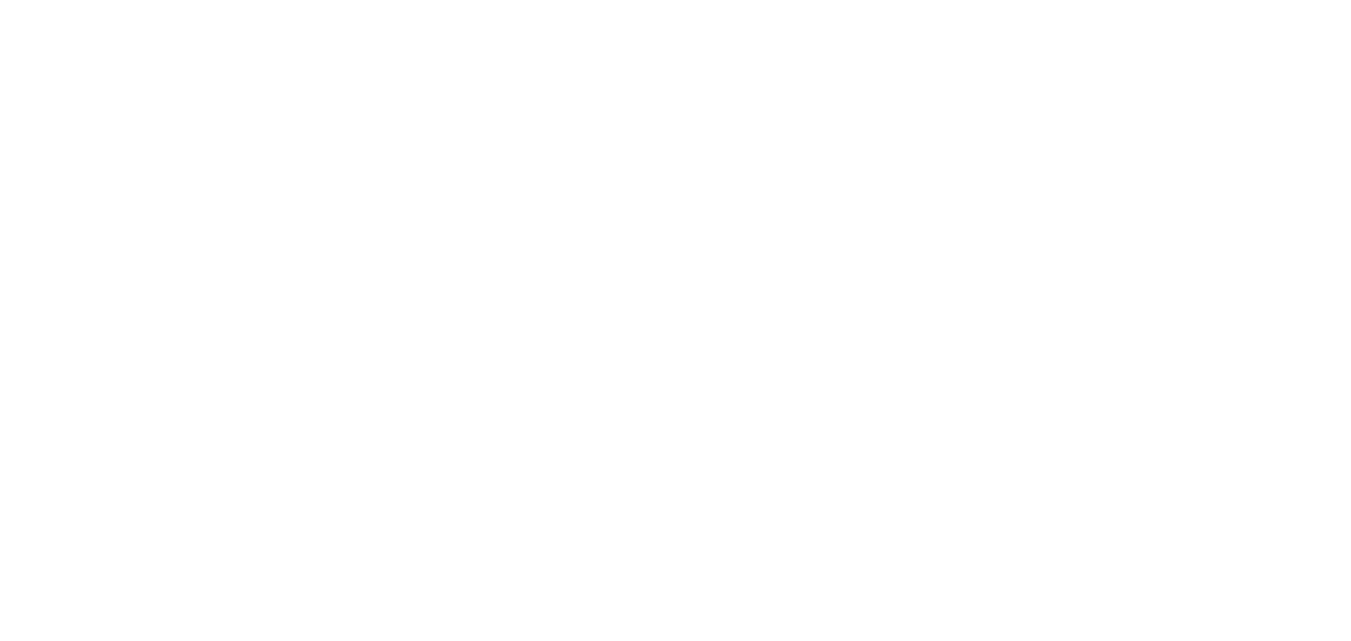 scroll, scrollTop: 0, scrollLeft: 0, axis: both 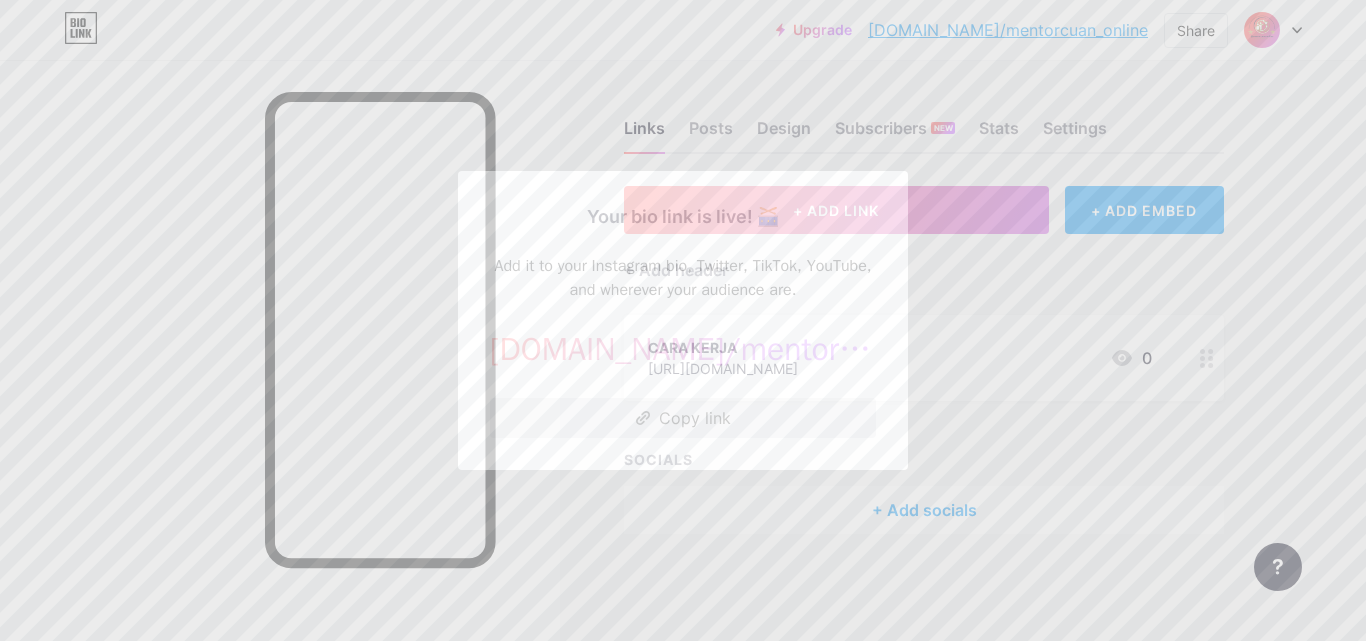 click on "Copy link" at bounding box center (683, 418) 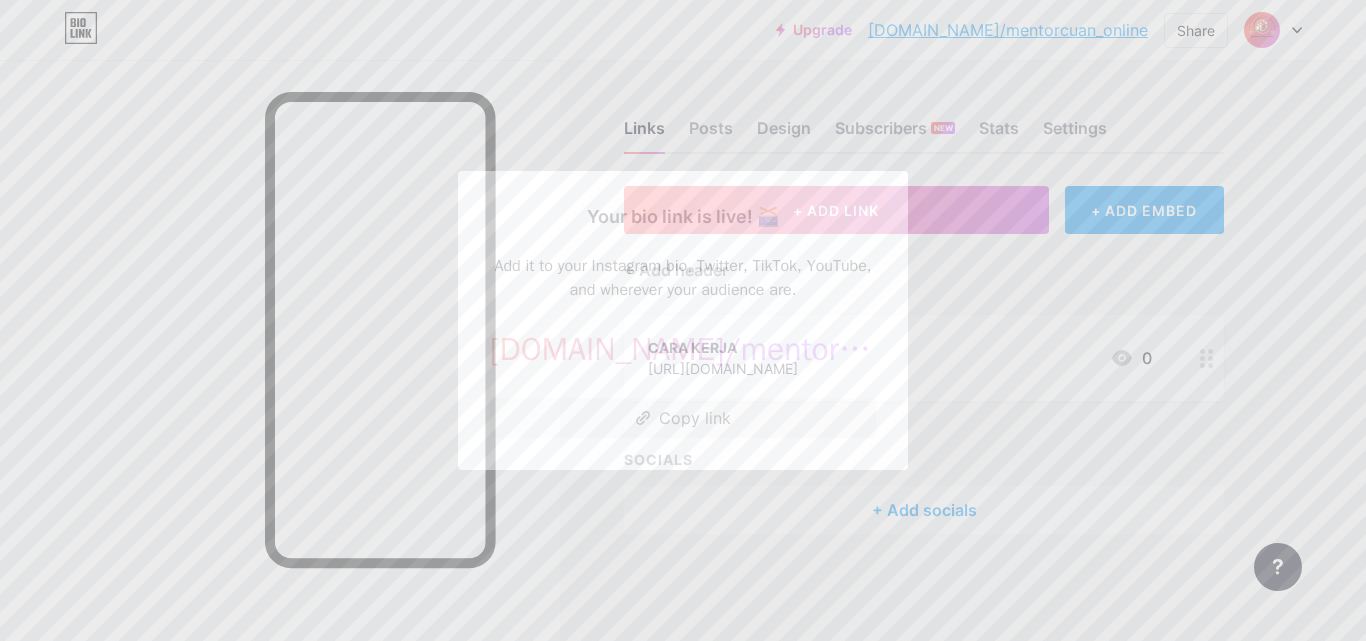 click at bounding box center [683, 320] 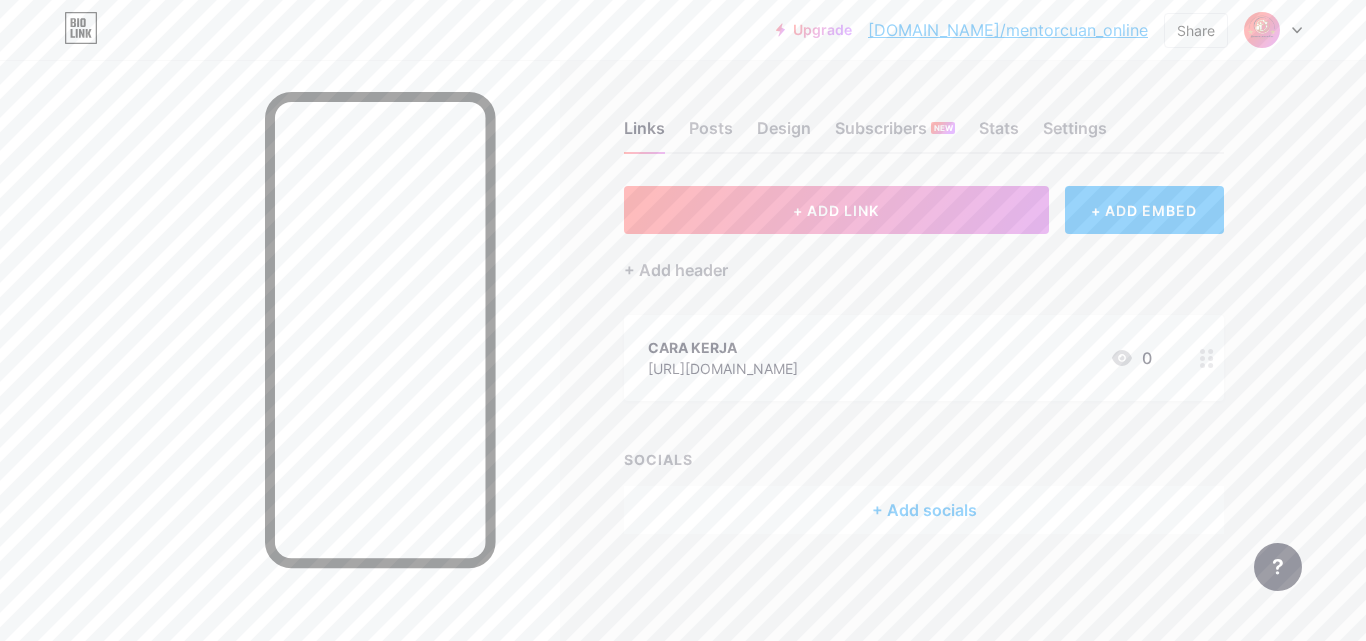 click at bounding box center [1207, 358] 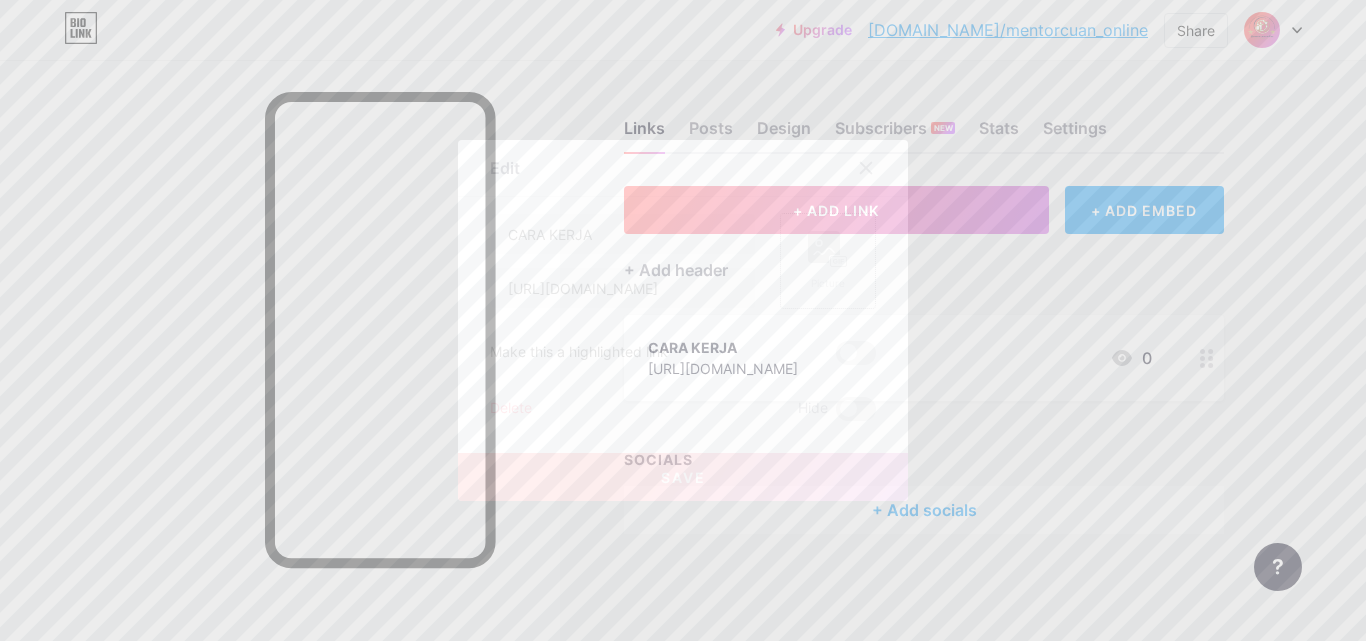 click on "Picture" at bounding box center (828, 261) 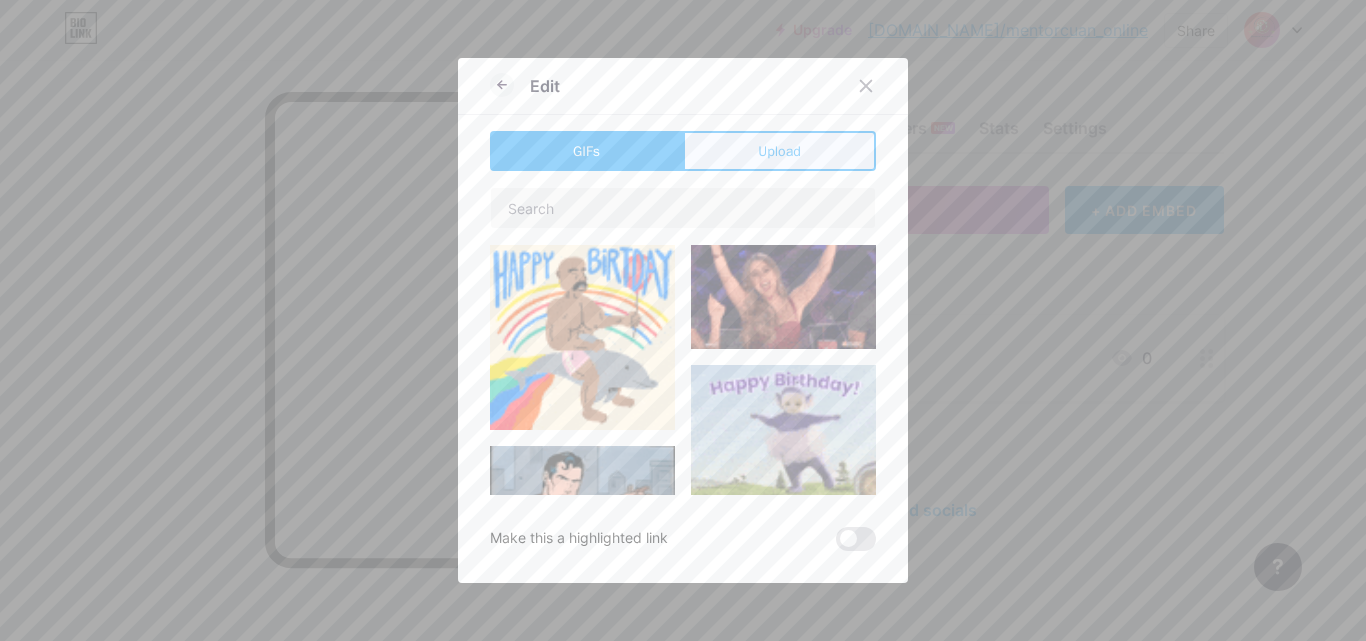 click on "Upload" at bounding box center (779, 151) 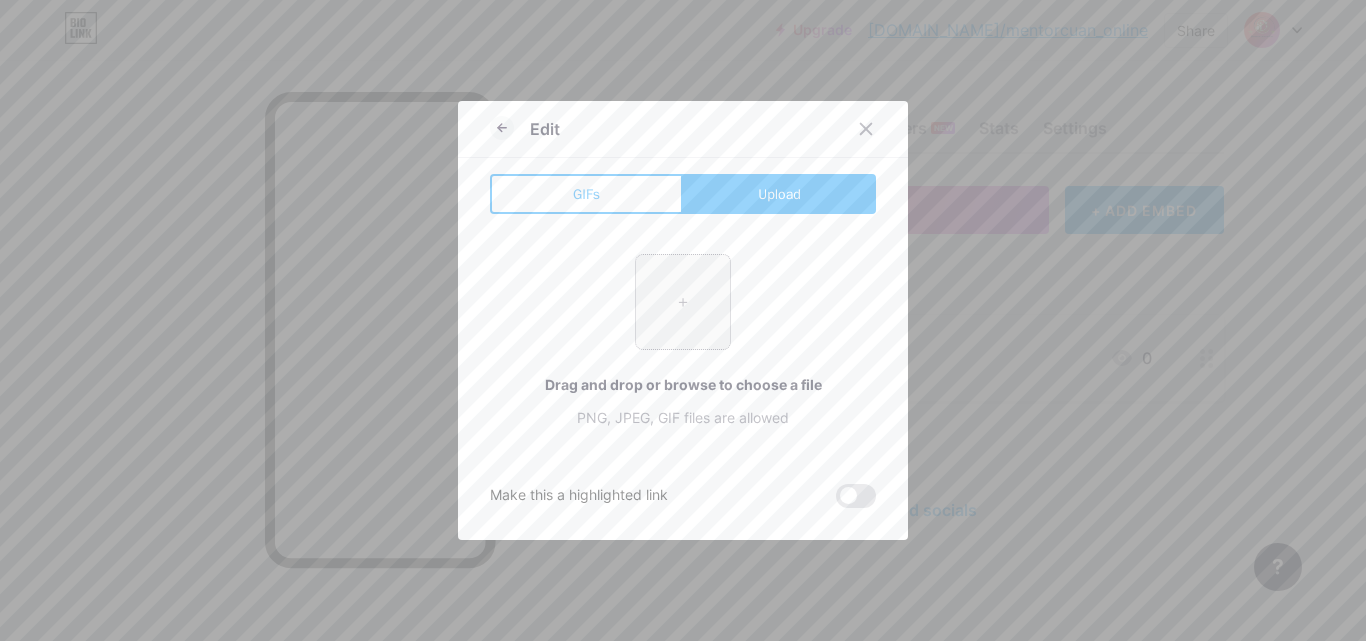 click at bounding box center (683, 302) 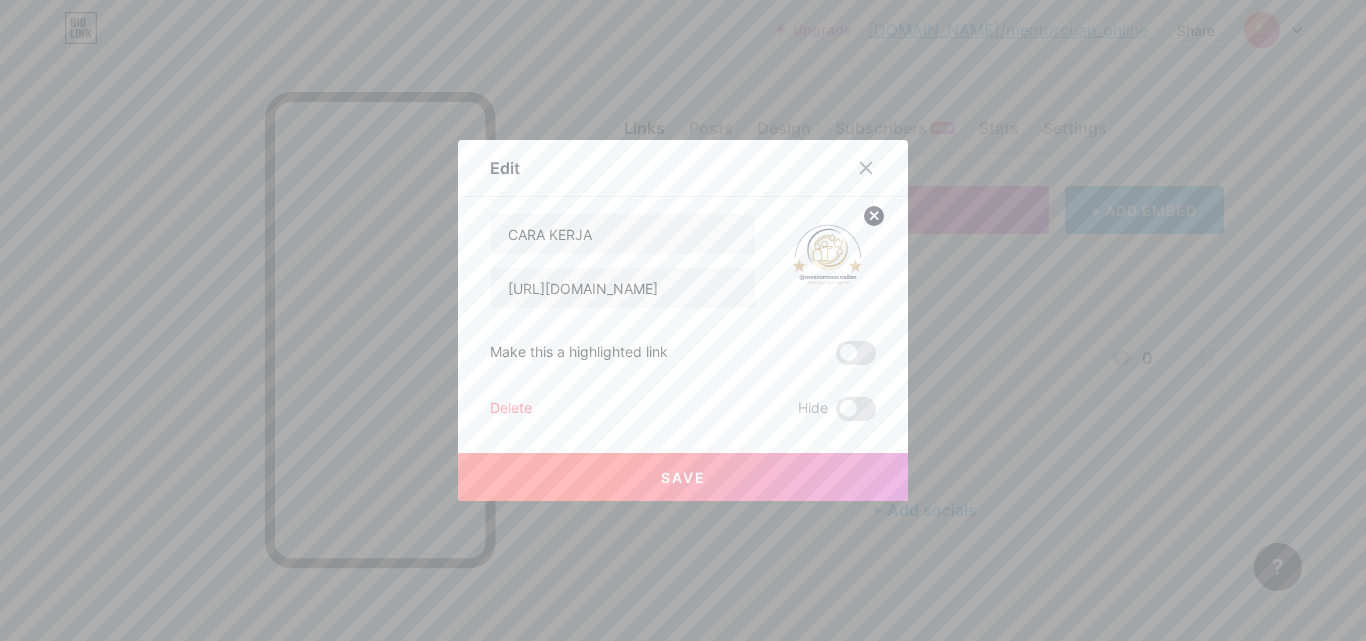 click on "Save" at bounding box center (683, 477) 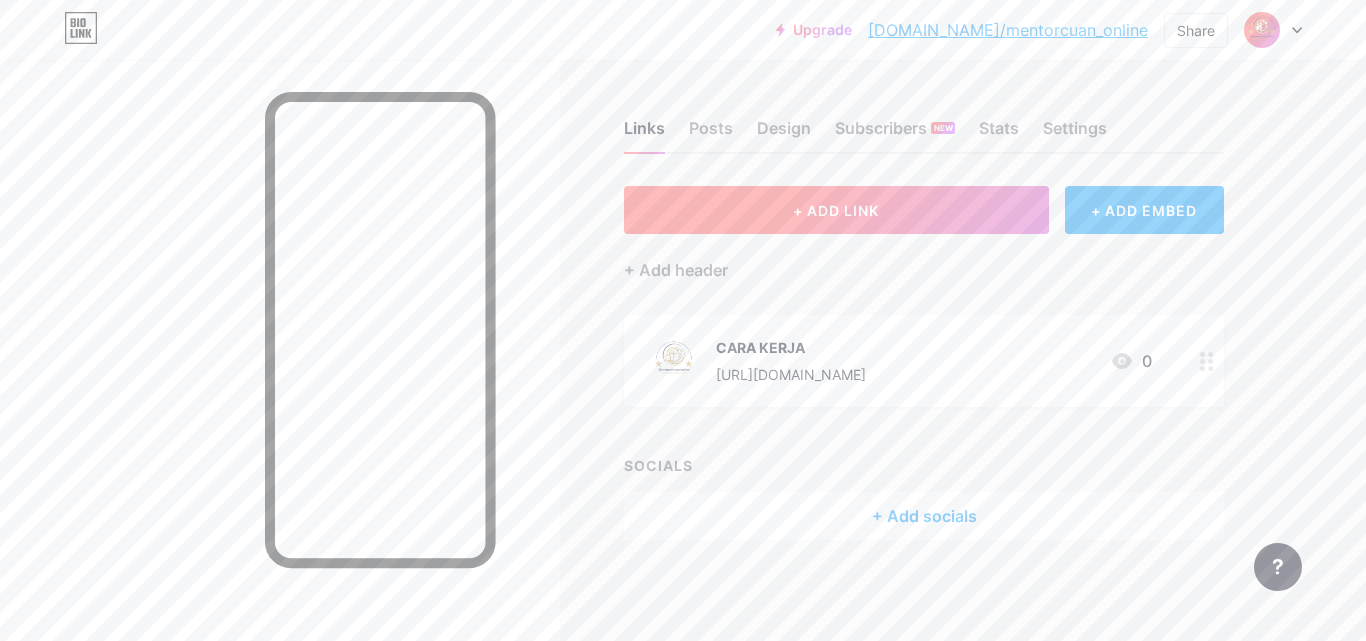 click on "+ ADD LINK" at bounding box center (836, 210) 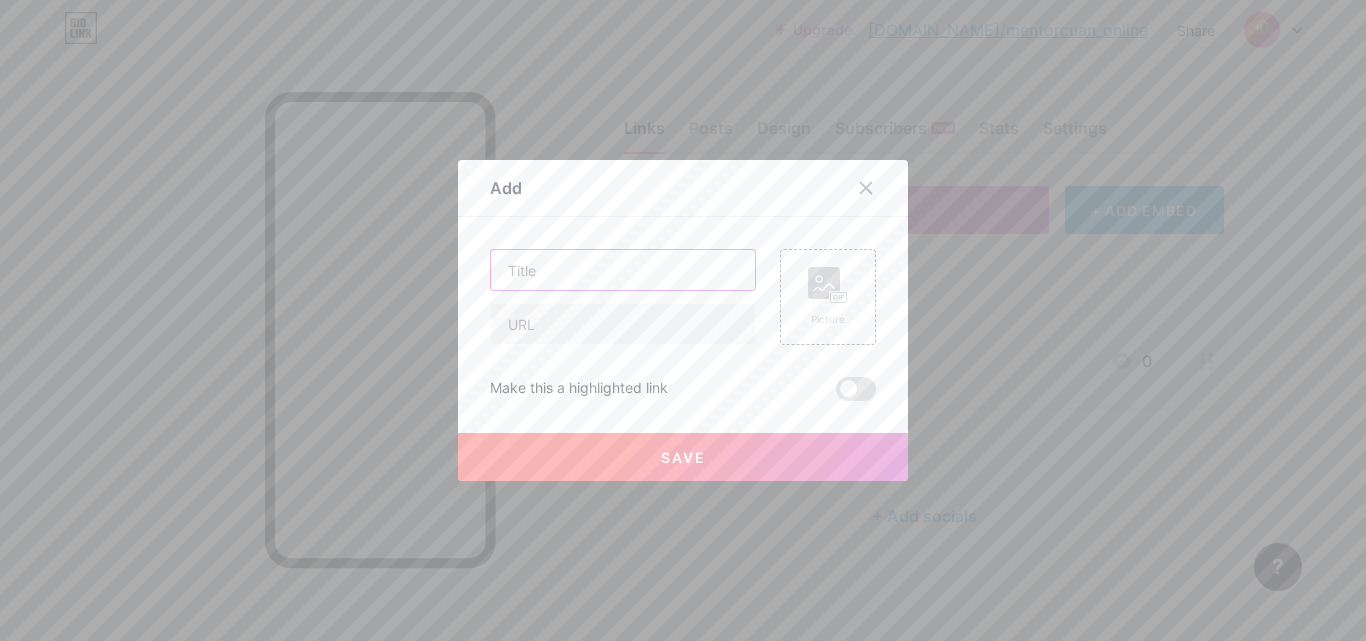 click at bounding box center [623, 270] 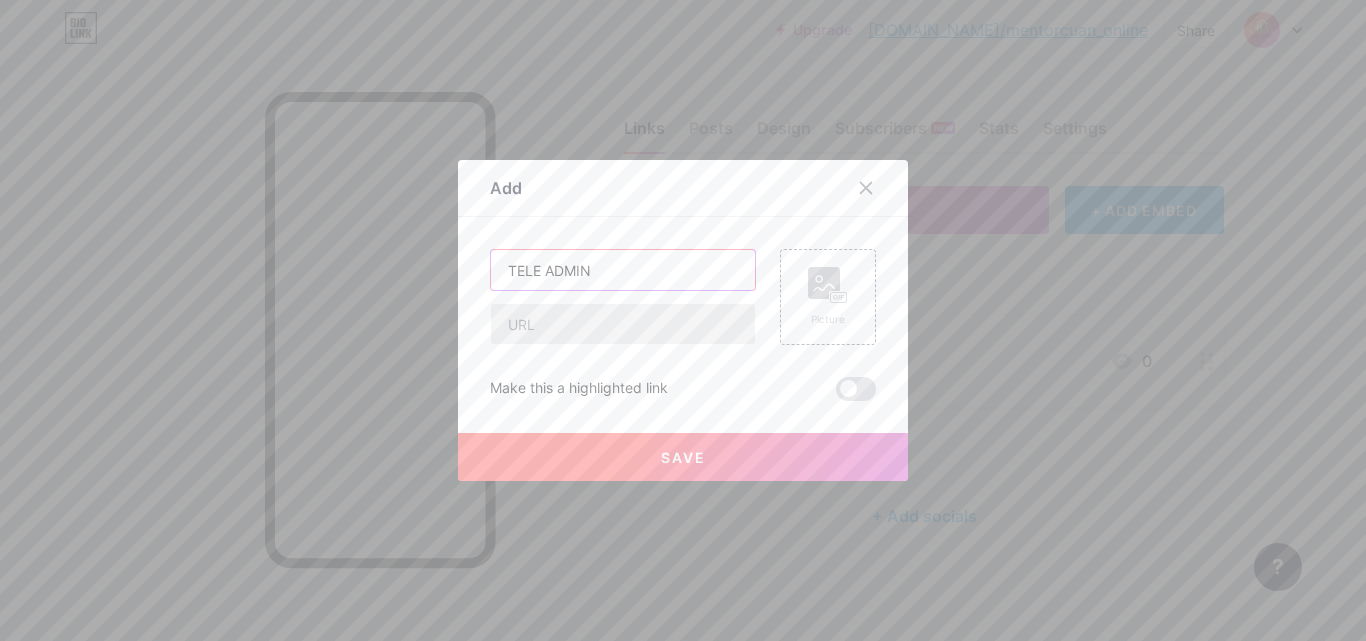 type on "TELE ADMIN" 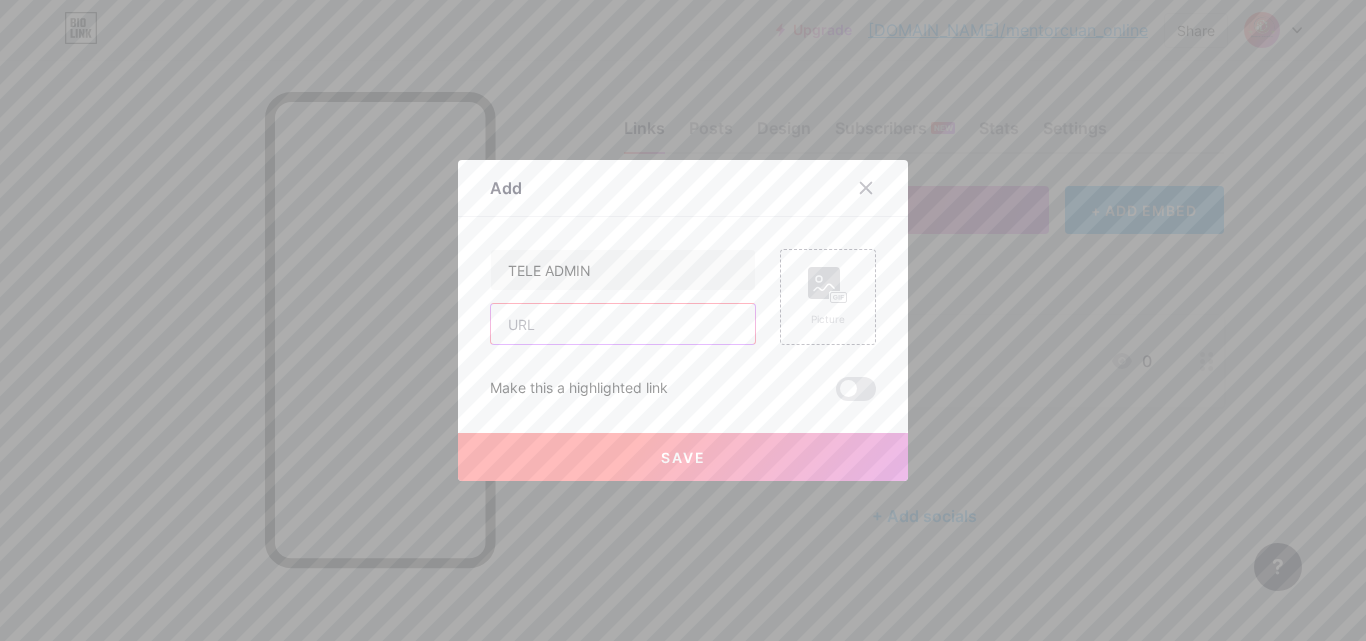 click at bounding box center [623, 324] 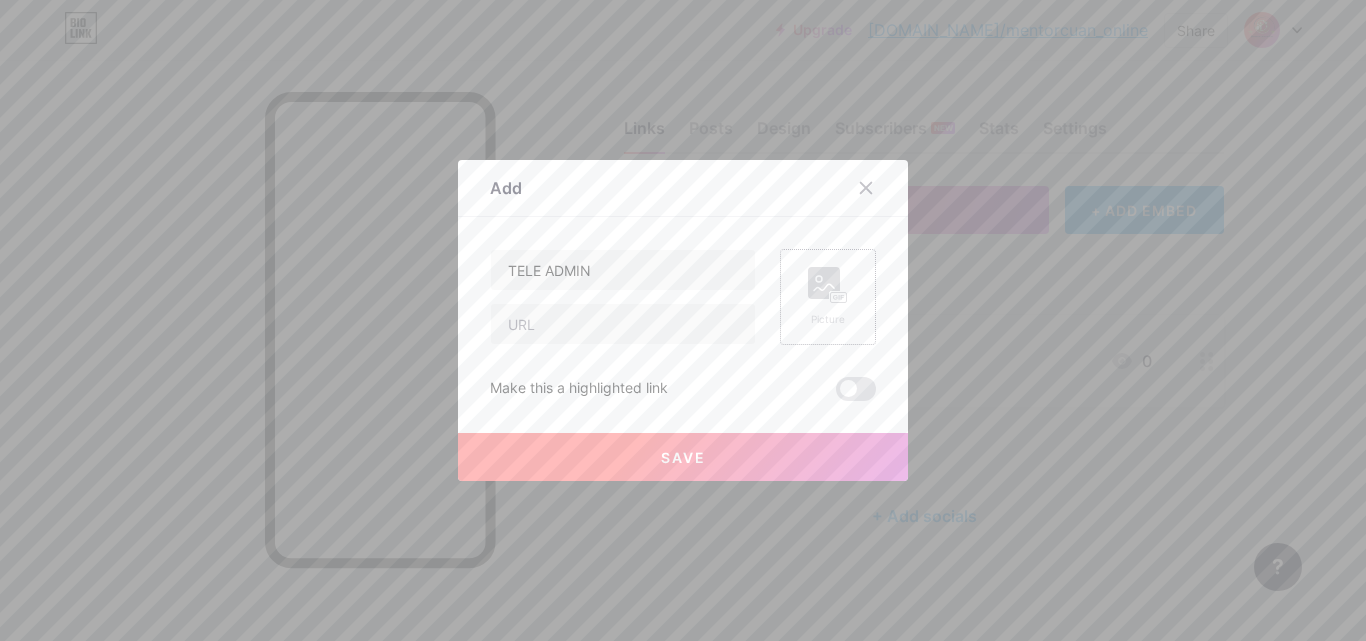 click 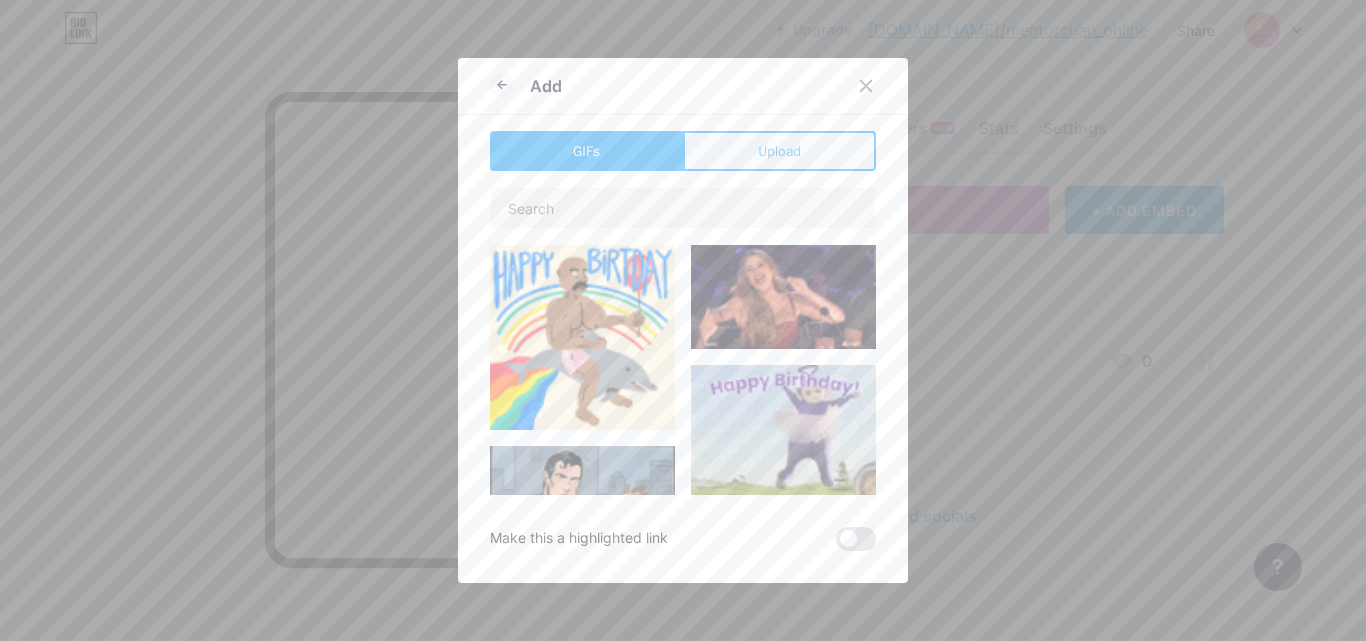 click on "Upload" at bounding box center (779, 151) 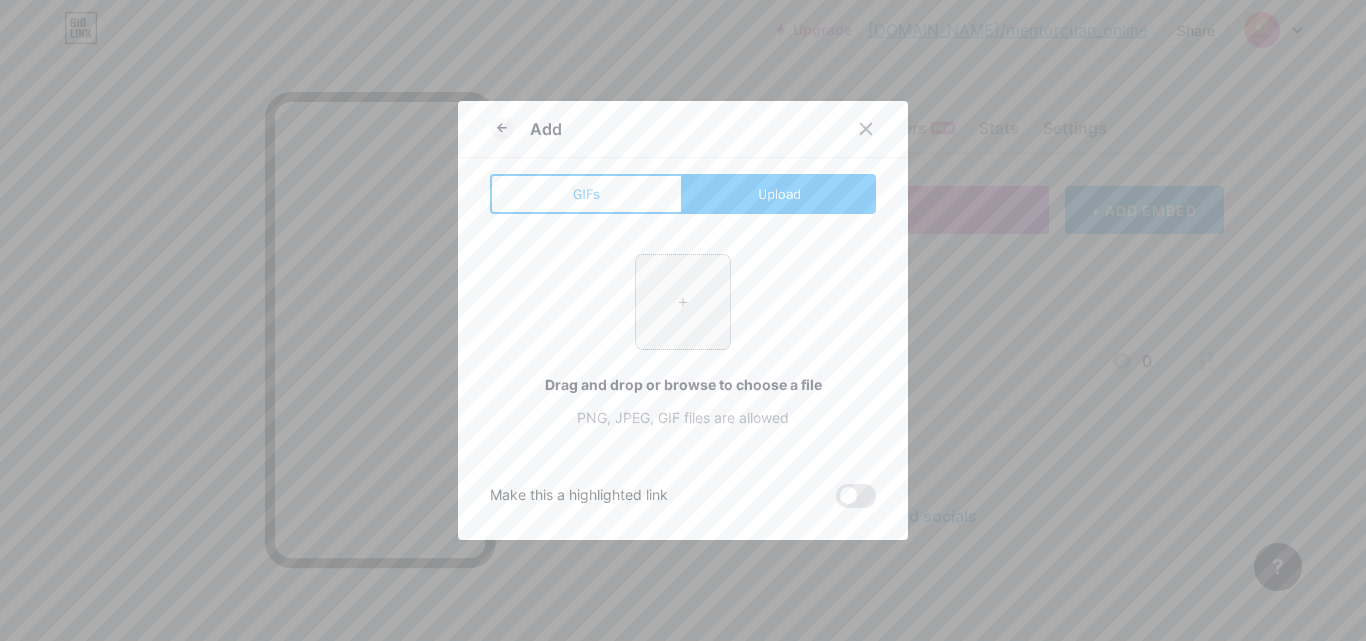 click at bounding box center [683, 302] 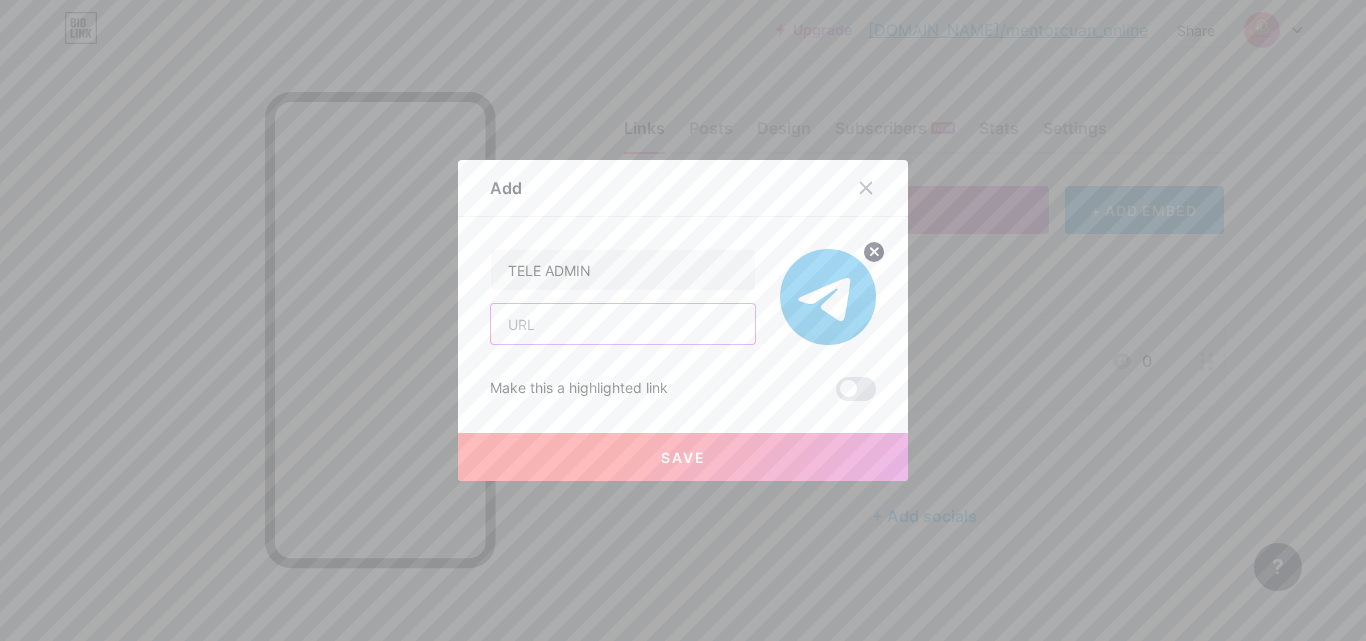 click at bounding box center [623, 324] 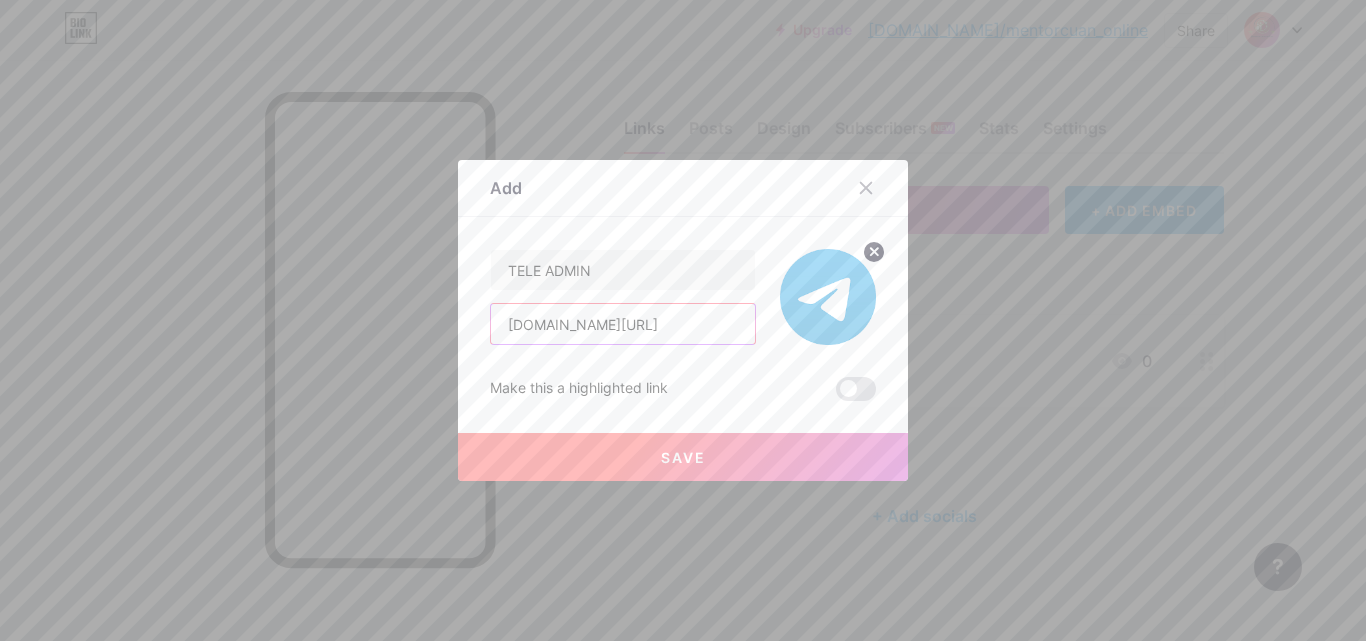 click on "[DOMAIN_NAME][URL]" at bounding box center (623, 324) 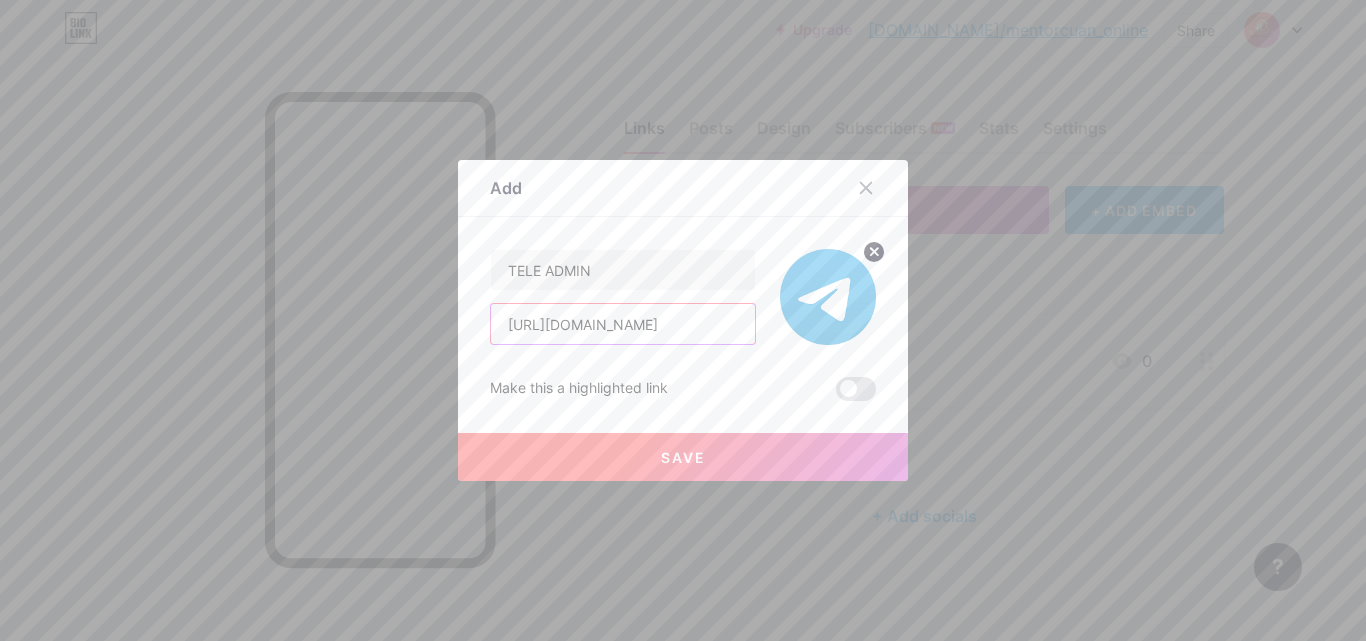 type on "[URL][DOMAIN_NAME]" 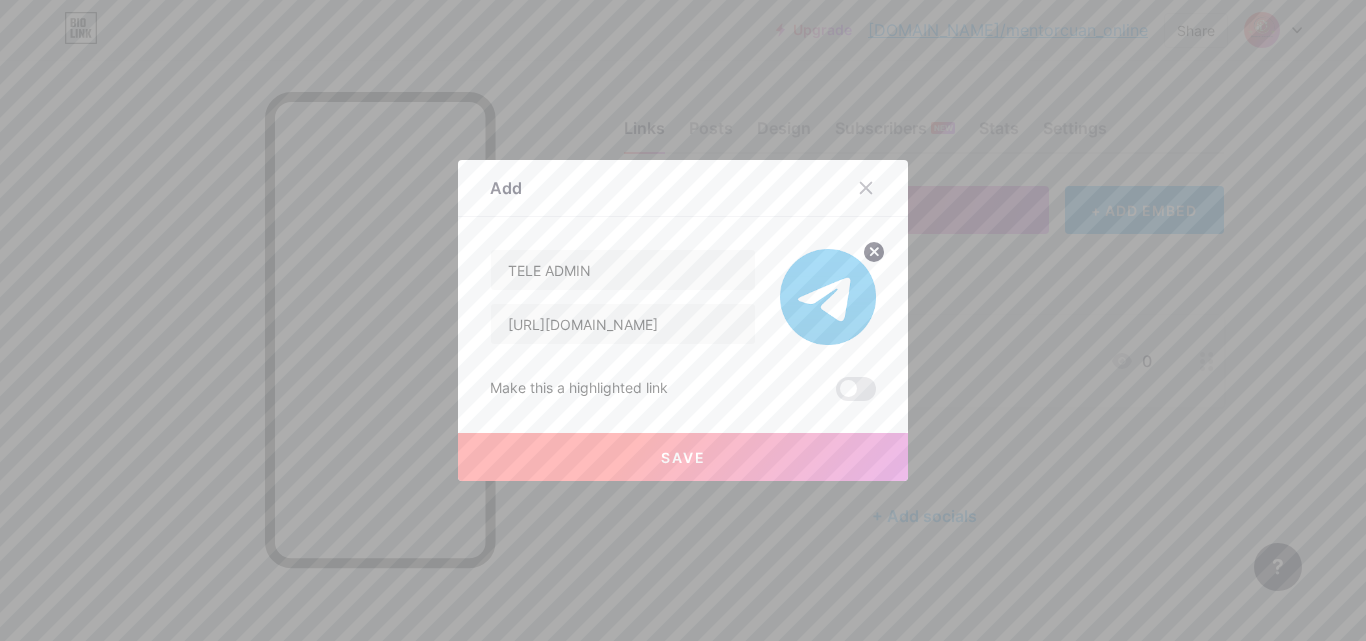 click on "Save" at bounding box center (683, 457) 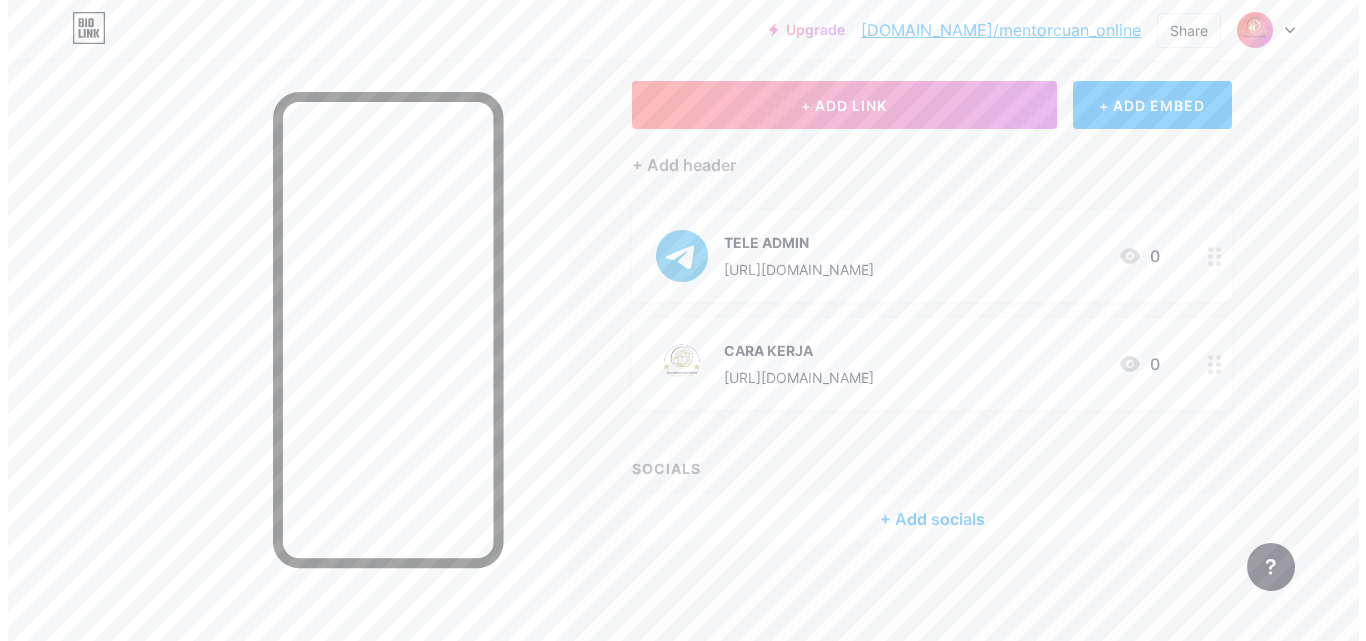 scroll, scrollTop: 106, scrollLeft: 0, axis: vertical 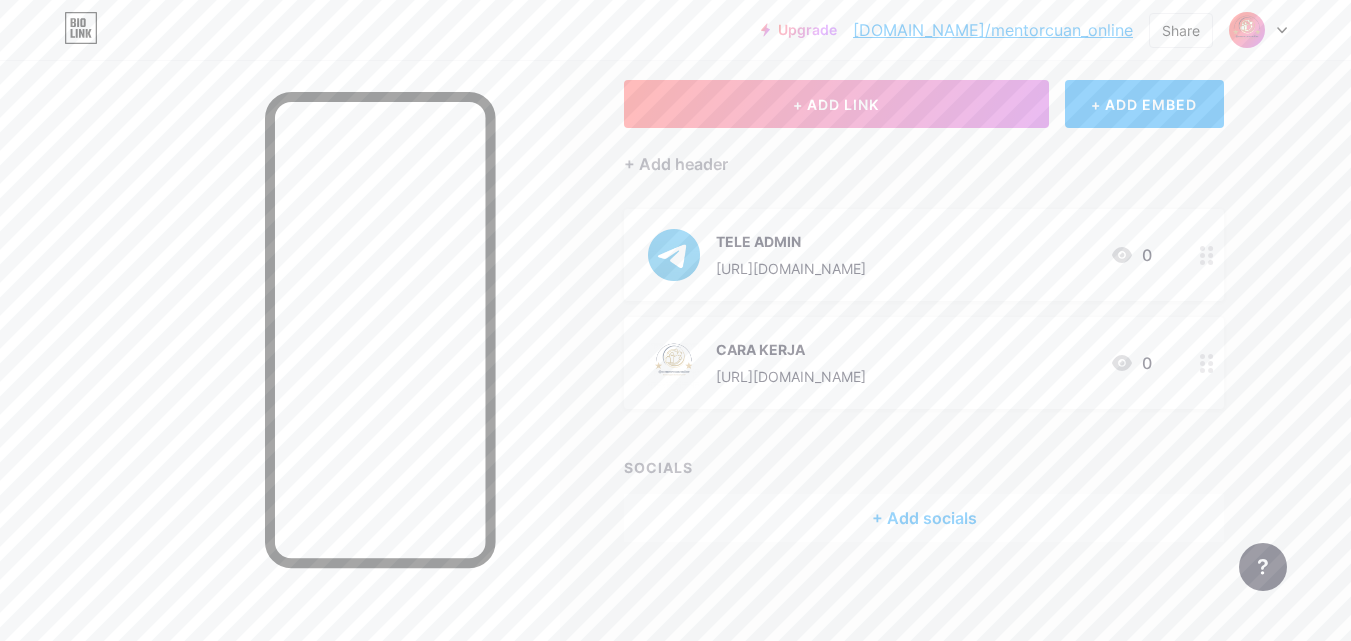 click on "+ Add socials" at bounding box center [924, 518] 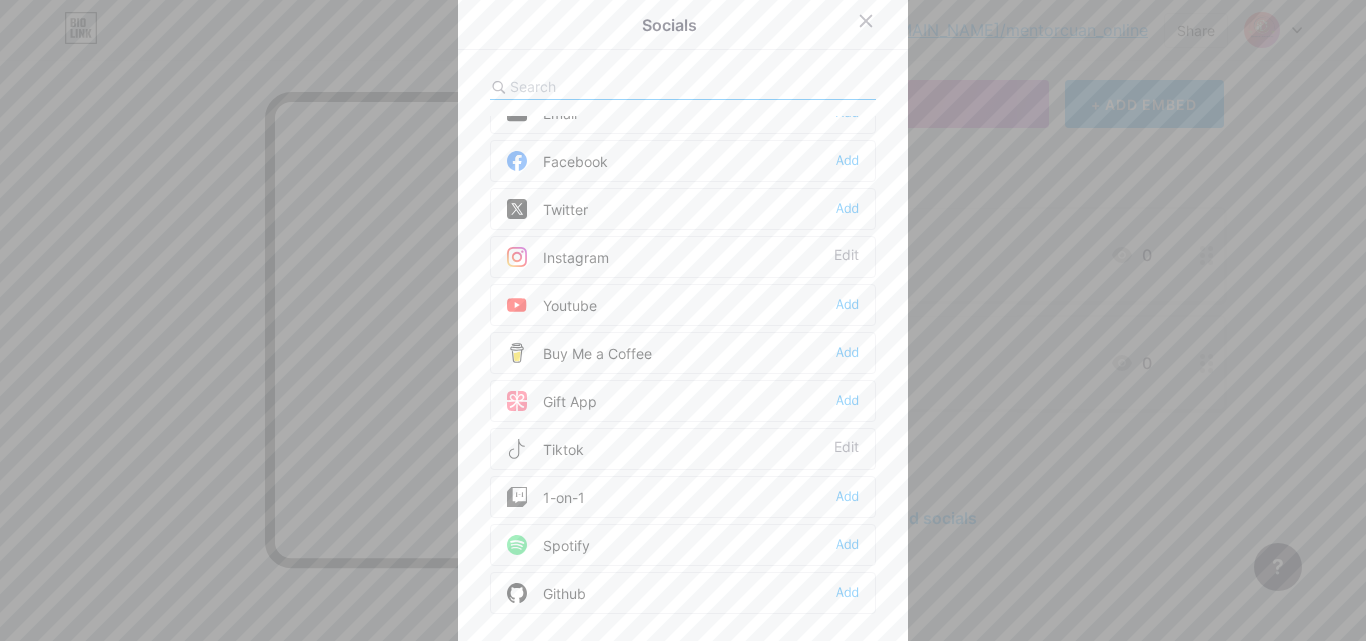 scroll, scrollTop: 0, scrollLeft: 0, axis: both 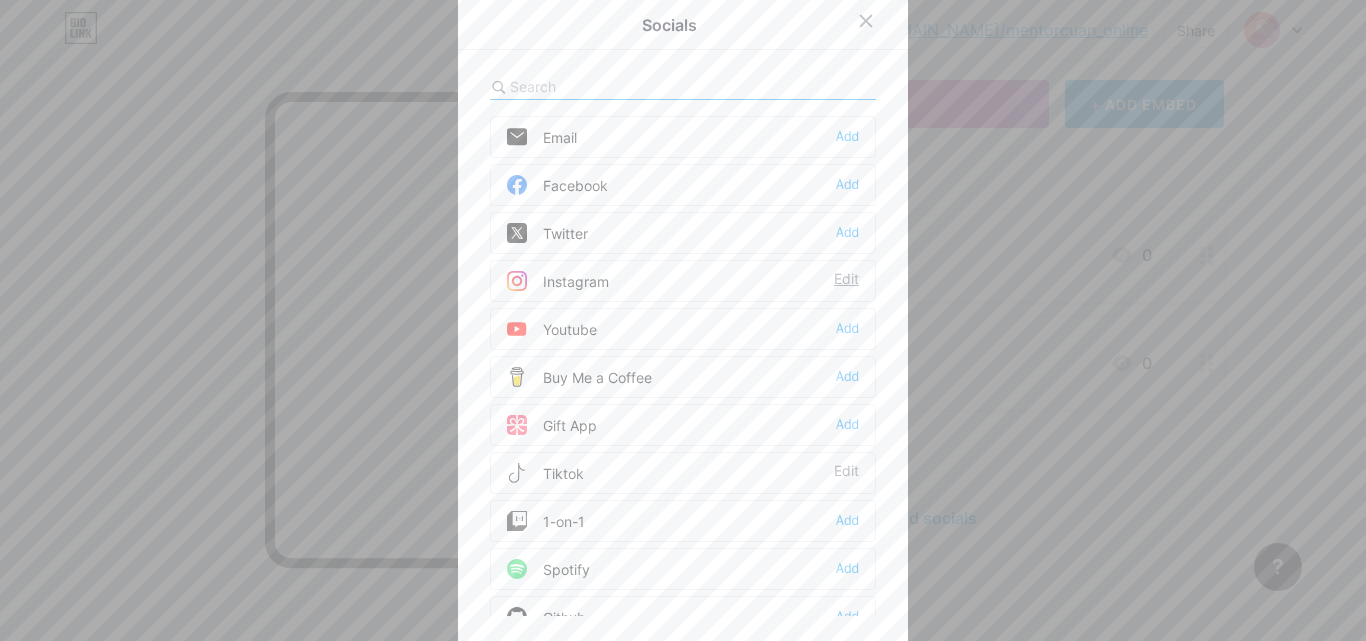 click on "Edit" at bounding box center [846, 281] 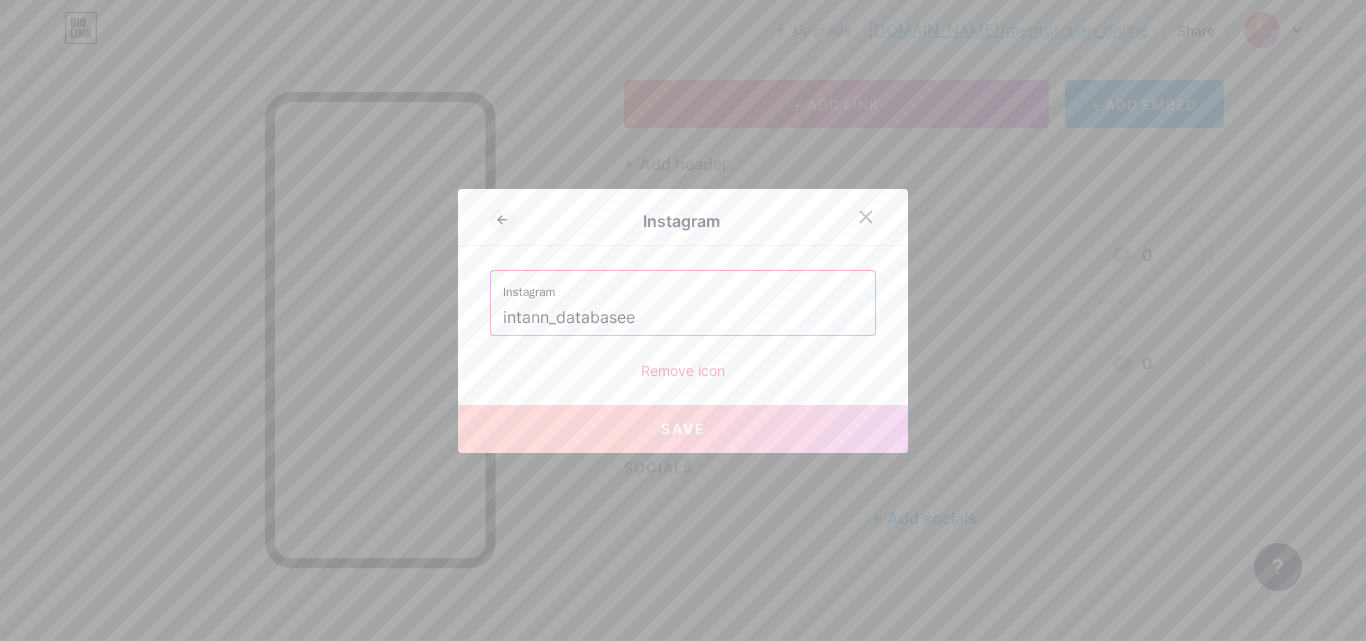 click on "intann_databasee" at bounding box center [683, 318] 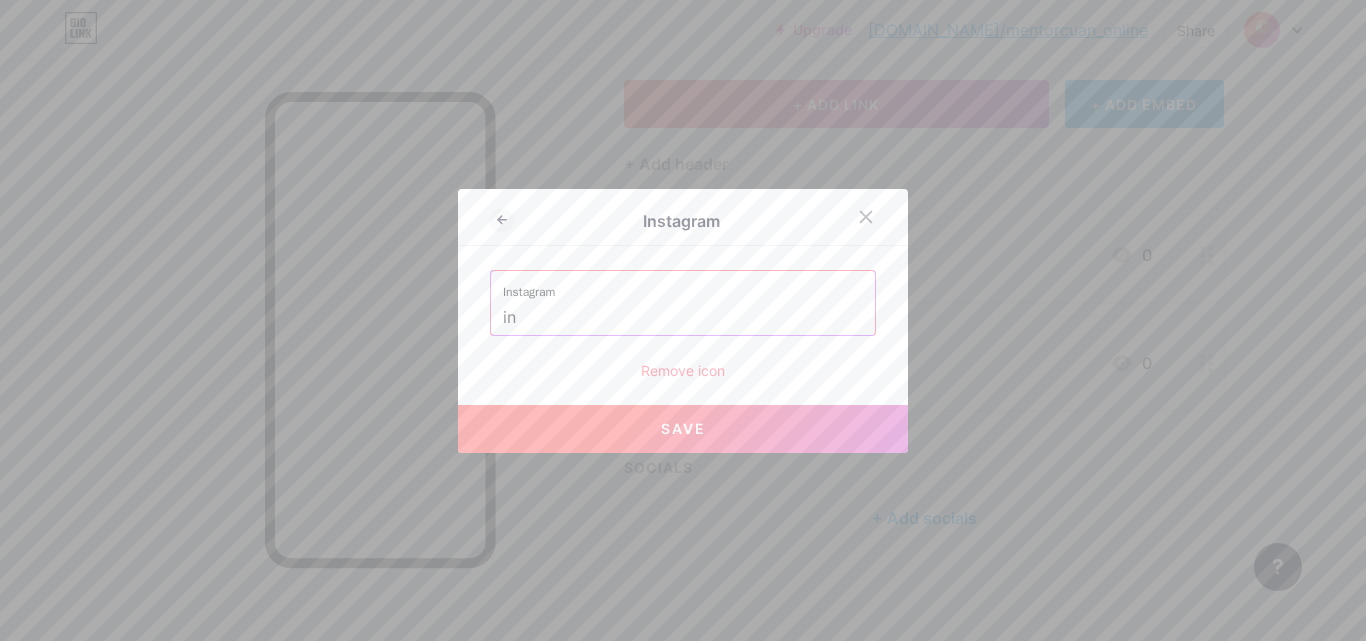type on "i" 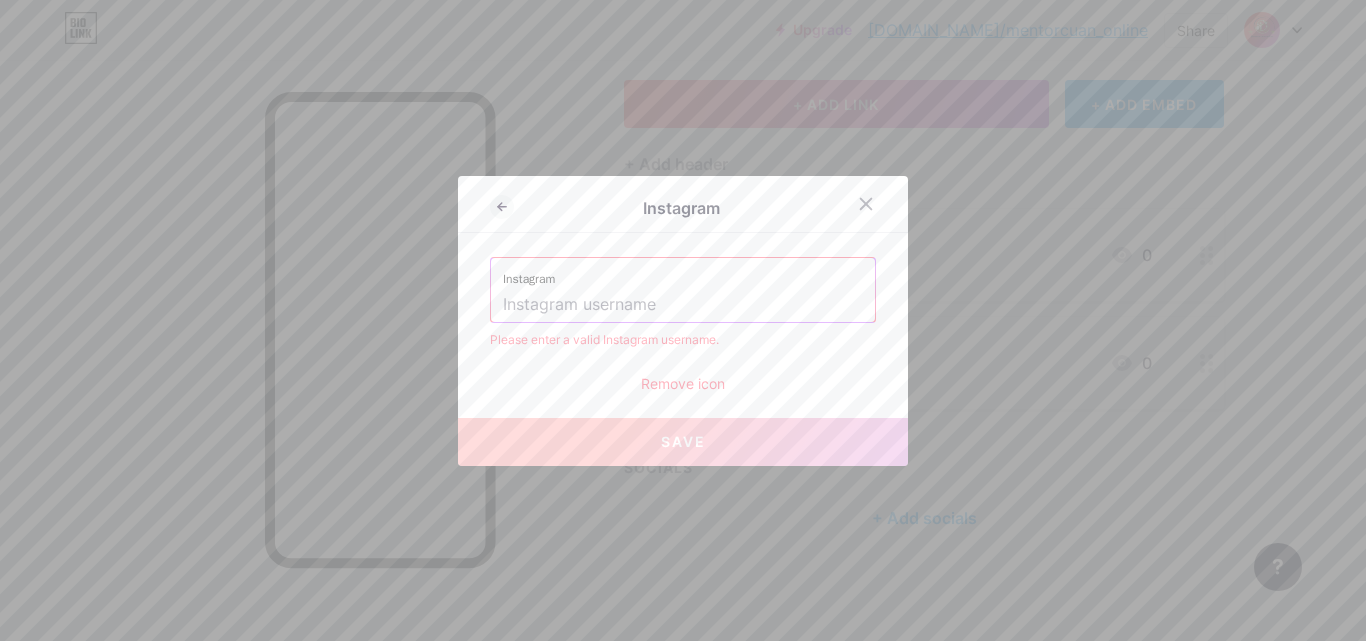paste on "[URL][DOMAIN_NAME]" 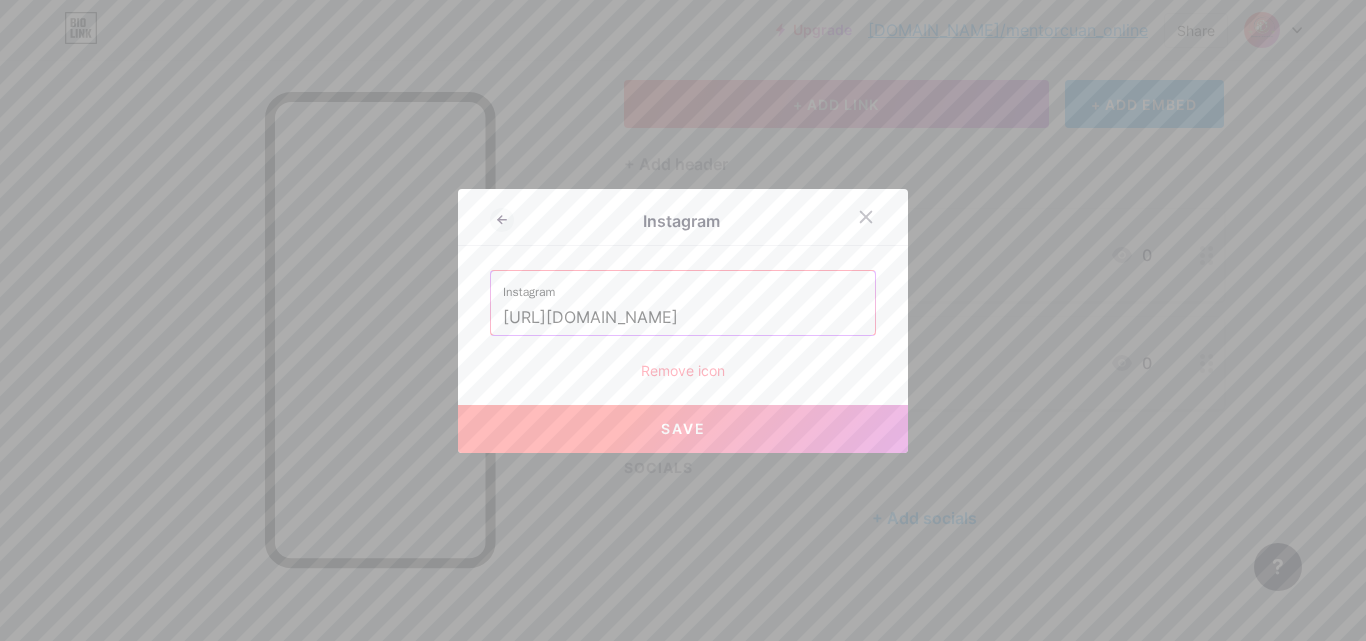 type on "[URL][DOMAIN_NAME]" 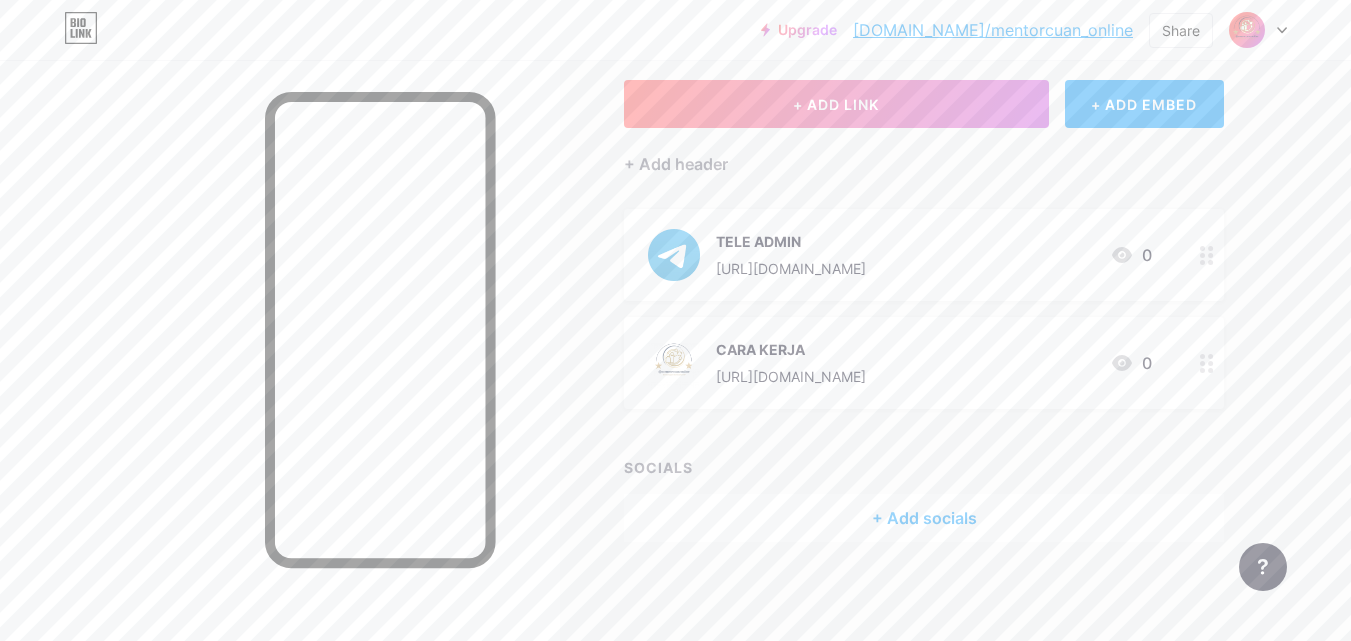 click on "+ Add socials" at bounding box center [924, 518] 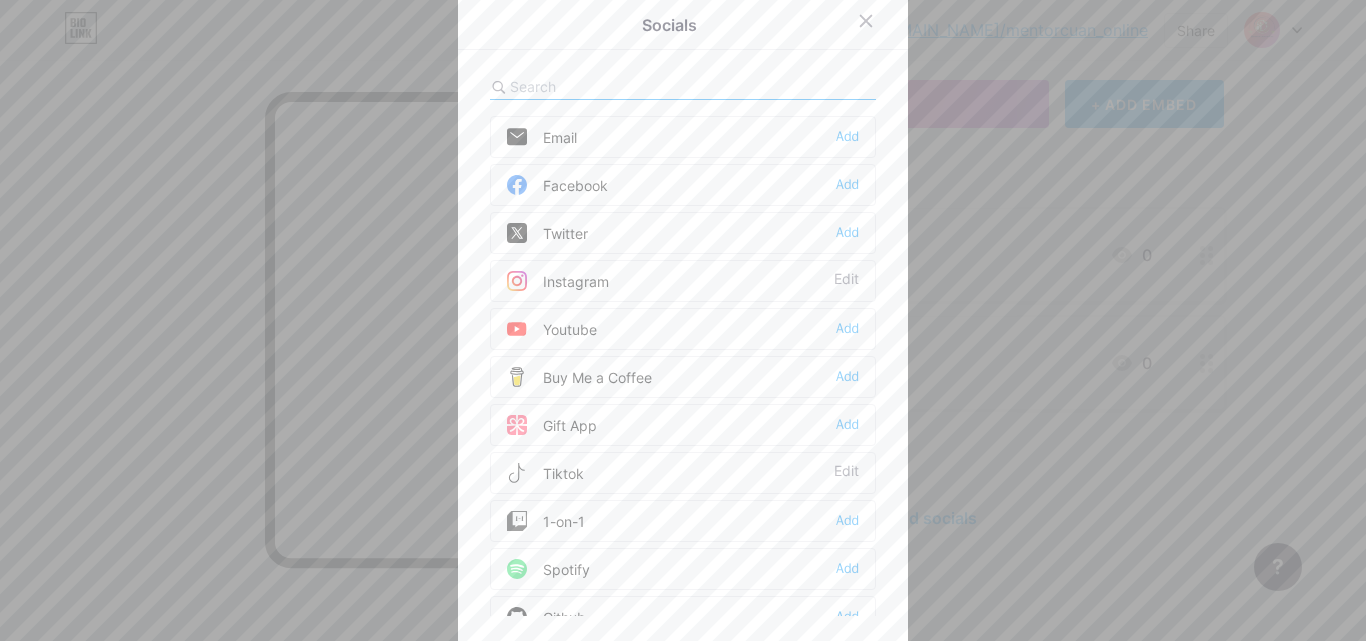 drag, startPoint x: 833, startPoint y: 277, endPoint x: 797, endPoint y: 266, distance: 37.64306 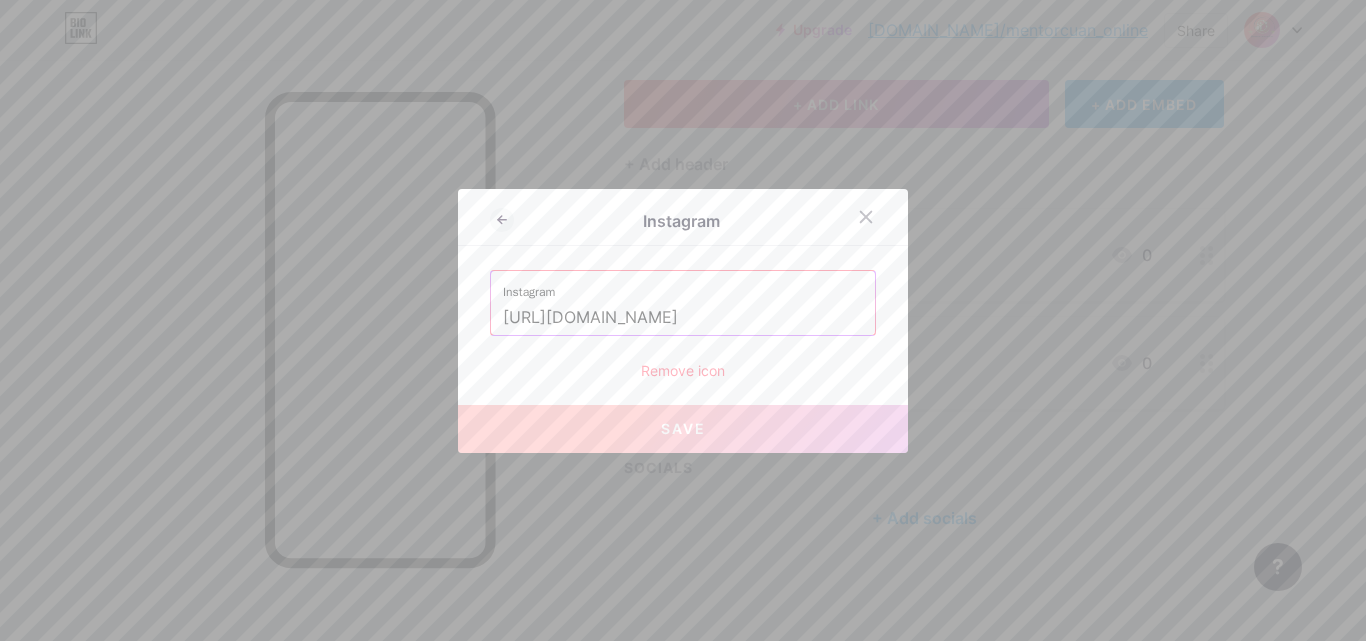 click on "Remove icon" at bounding box center [683, 370] 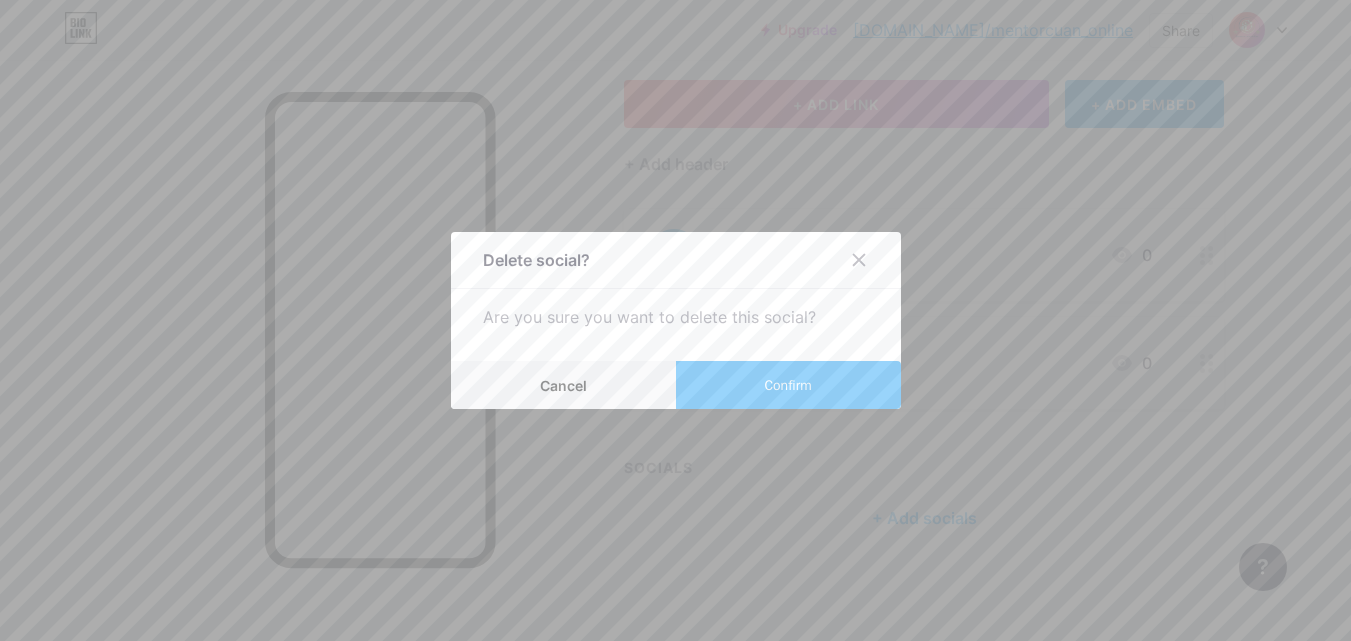 click on "Confirm" at bounding box center [788, 385] 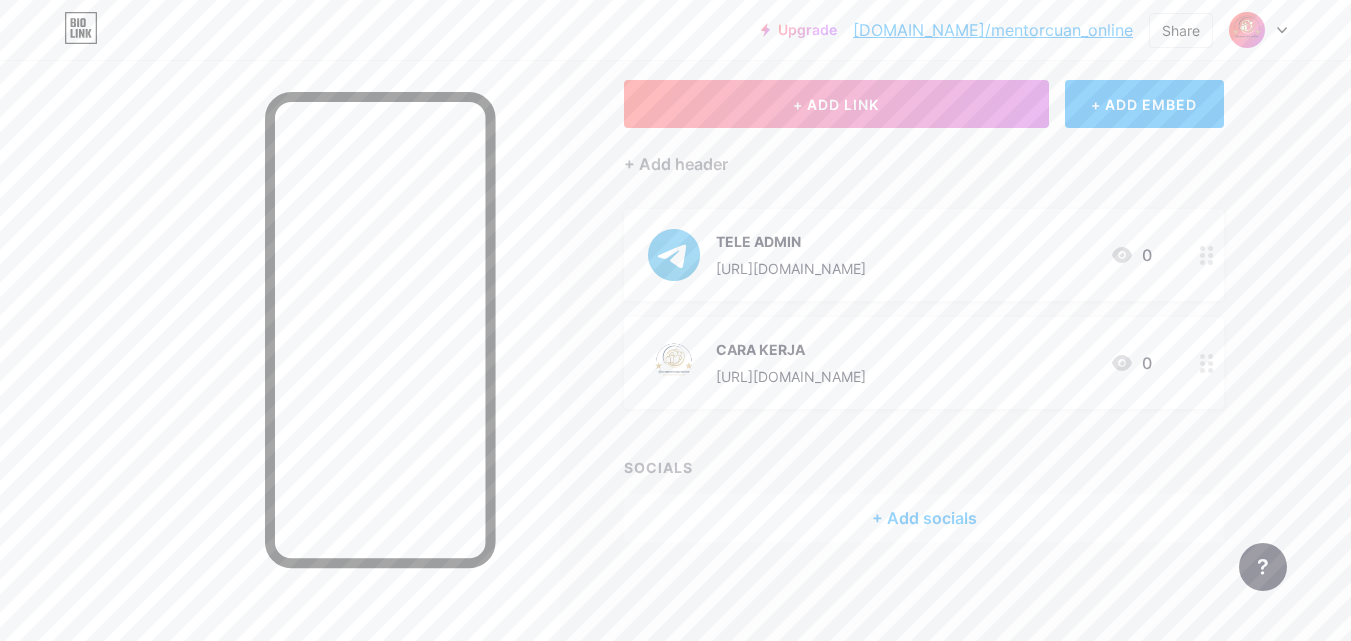 click on "+ Add socials" at bounding box center (924, 518) 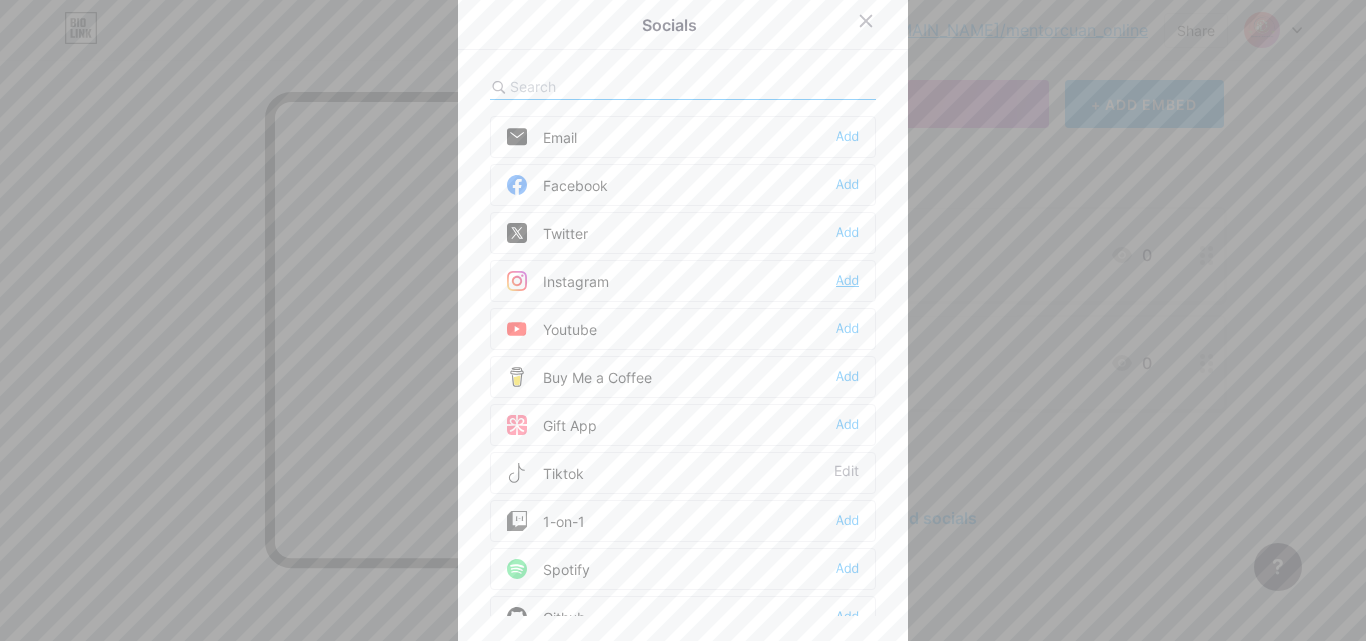 click on "Add" at bounding box center [847, 281] 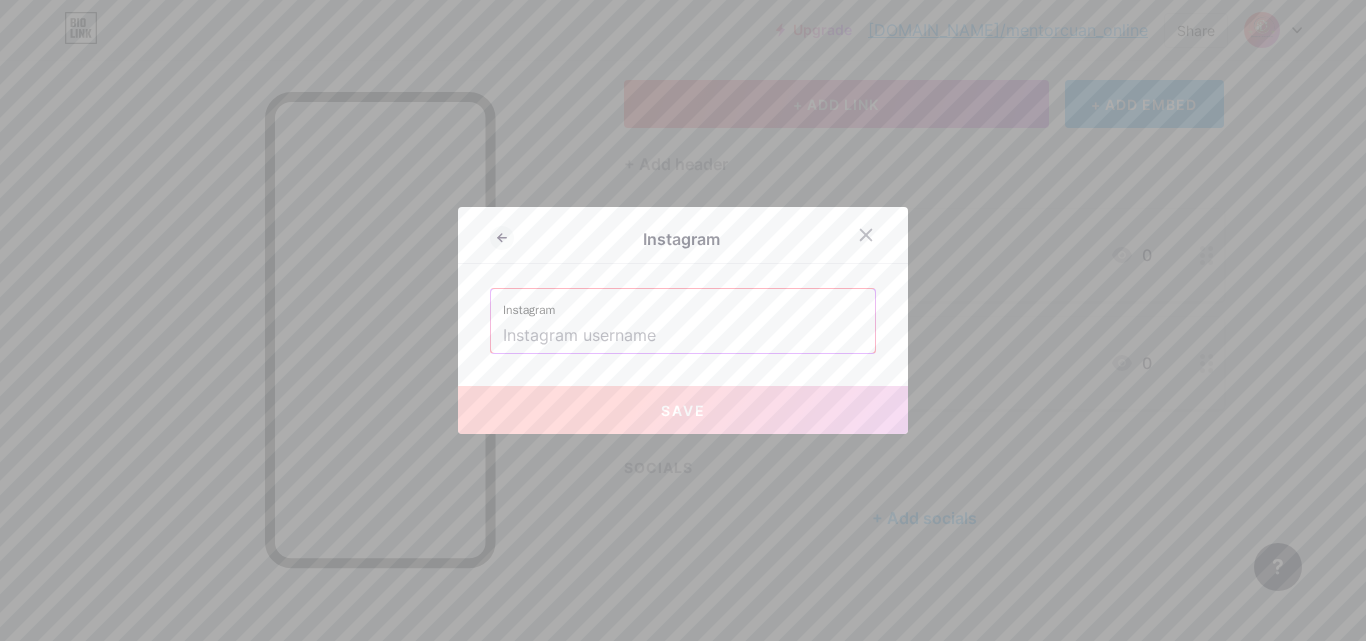 click at bounding box center [683, 336] 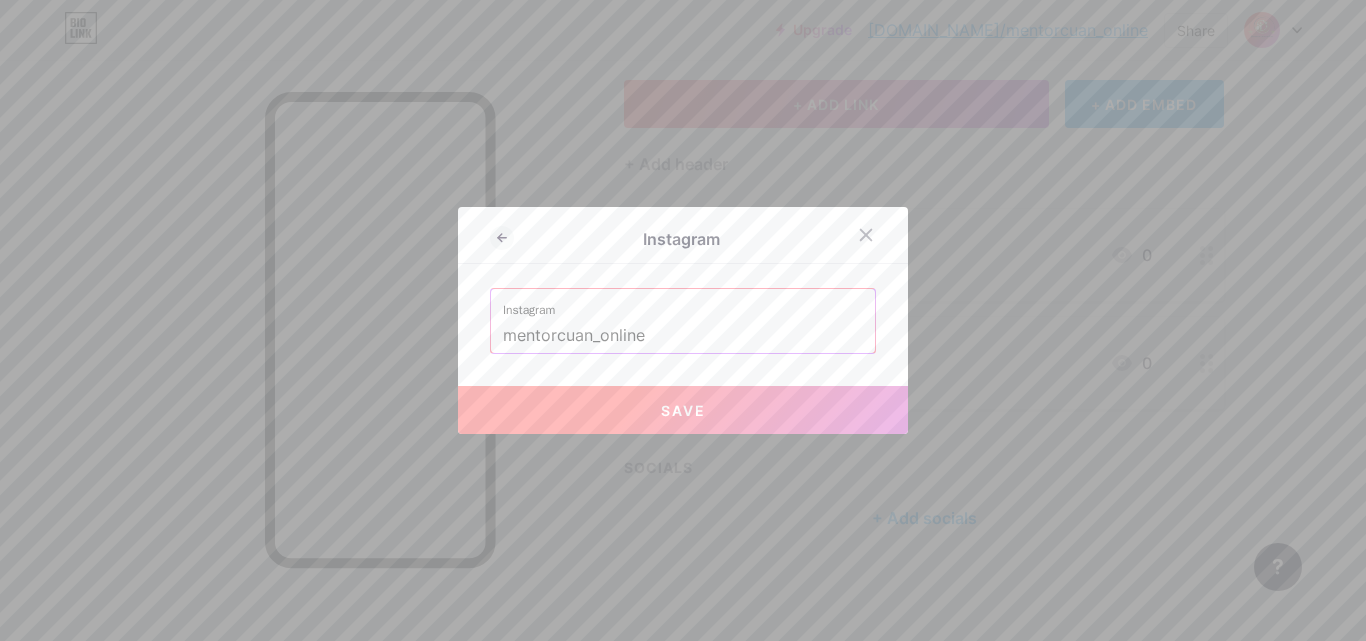 click on "Save" at bounding box center [683, 410] 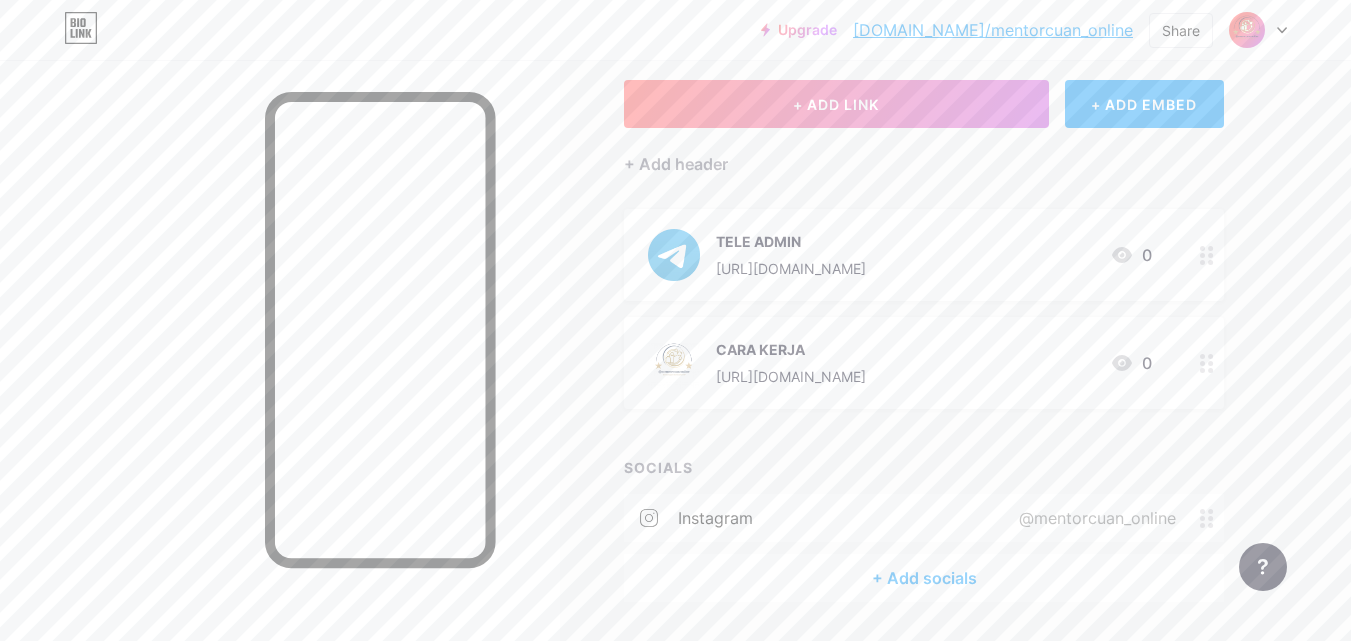 click on "+ Add socials" at bounding box center [924, 578] 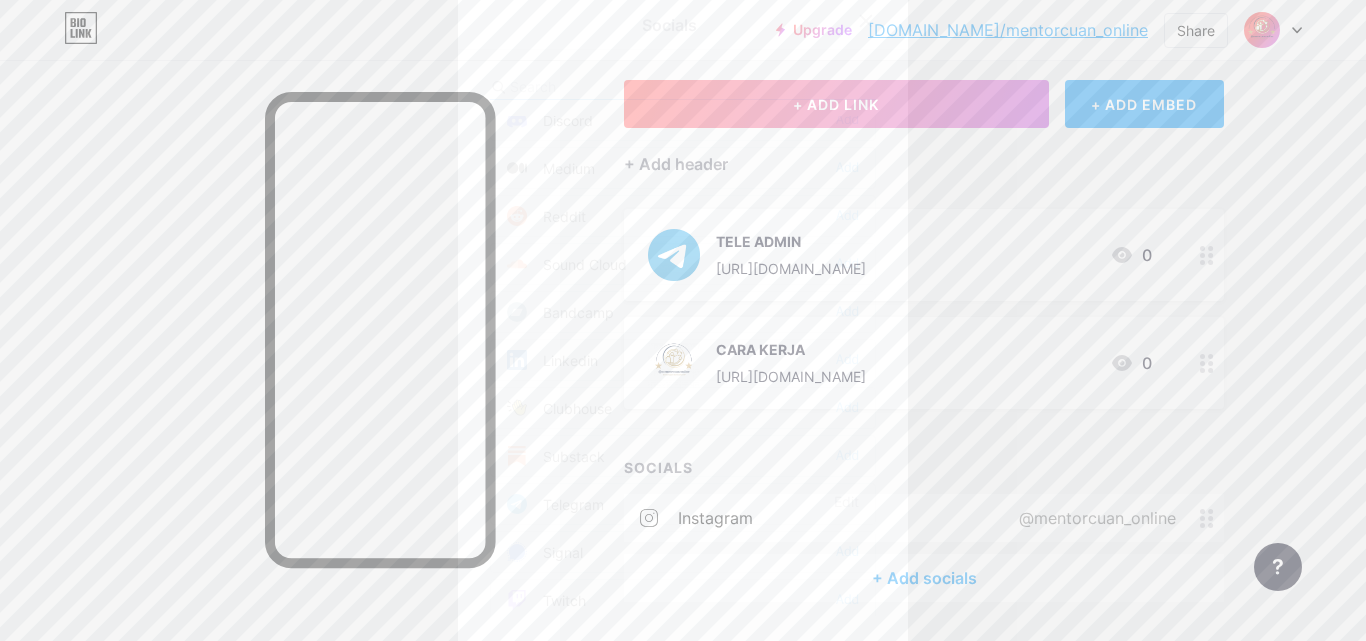 scroll, scrollTop: 600, scrollLeft: 0, axis: vertical 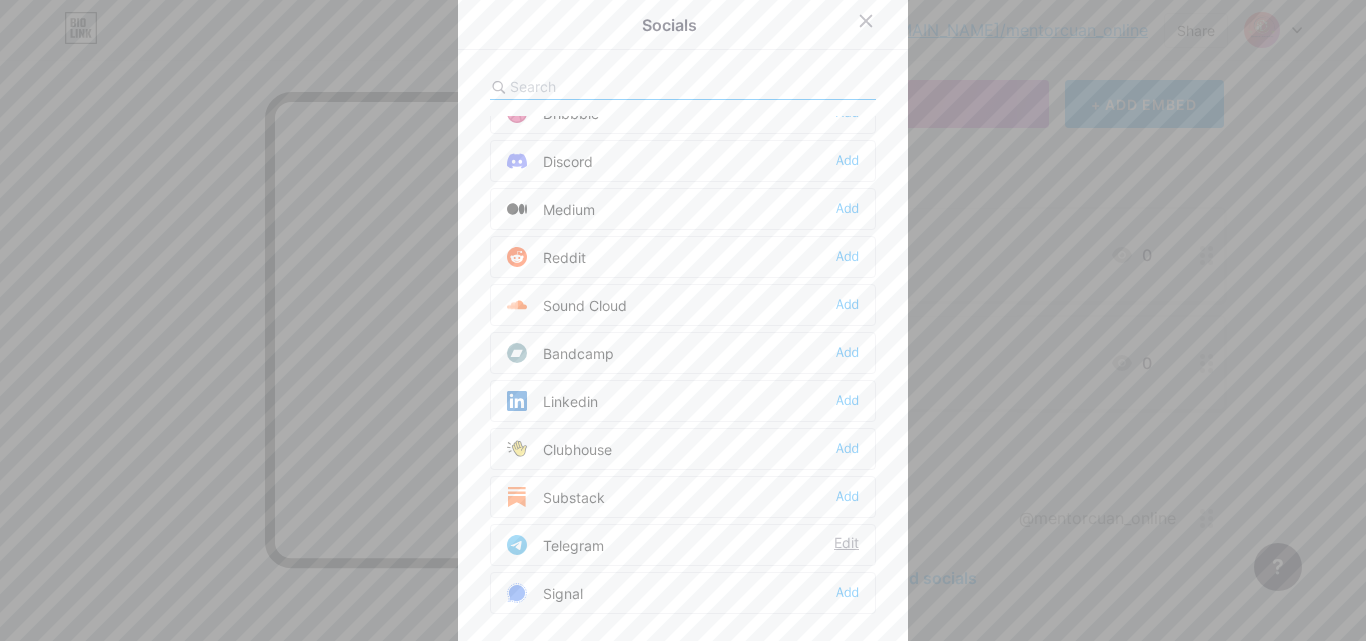 click on "Edit" at bounding box center (846, 545) 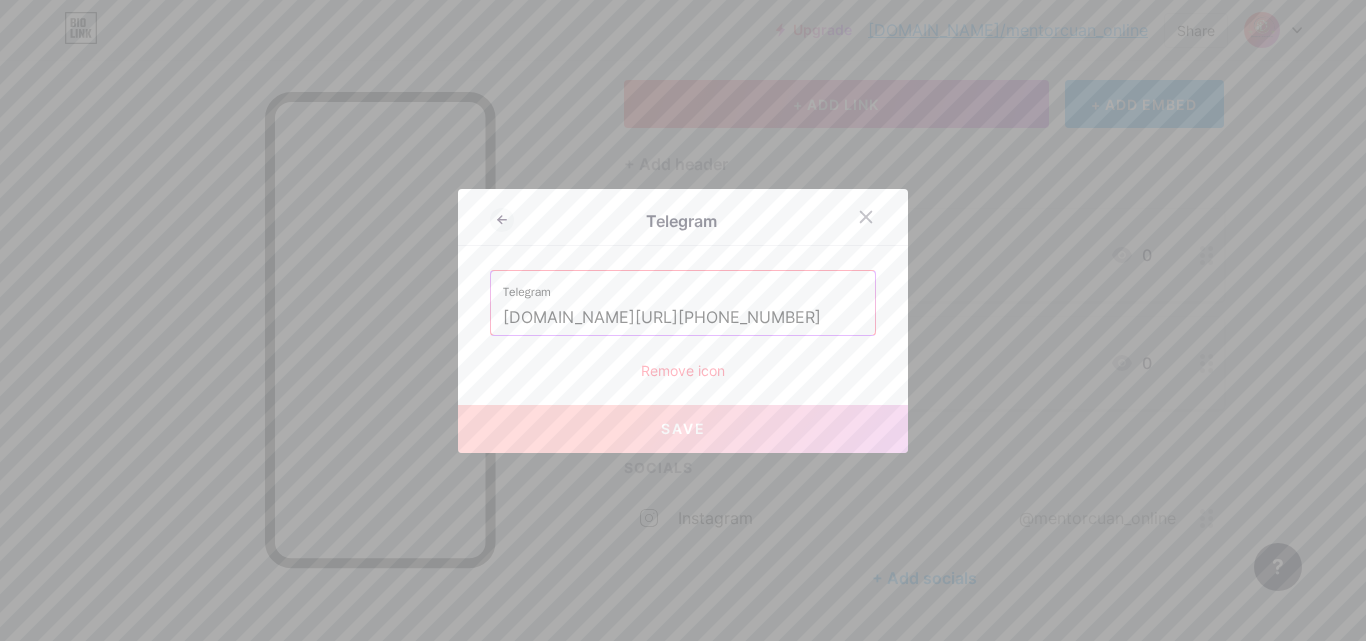 click on "Remove icon" at bounding box center [683, 370] 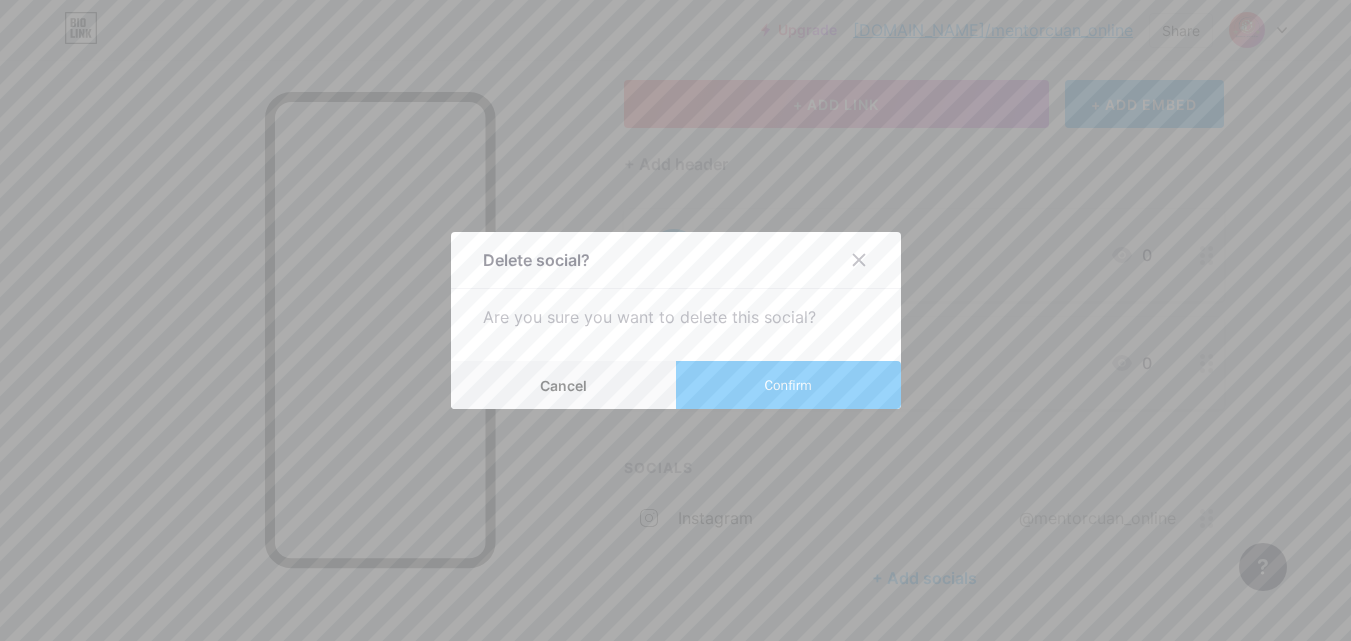 click on "Confirm" at bounding box center [788, 385] 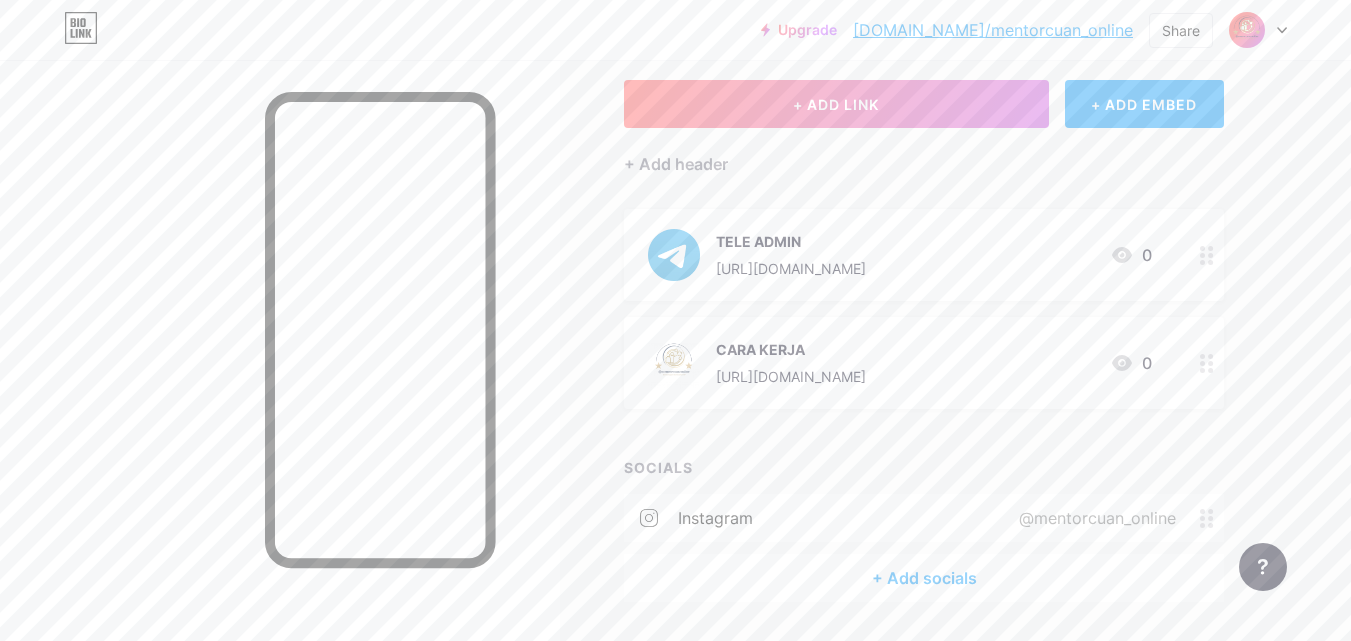 click on "+ Add socials" at bounding box center (924, 578) 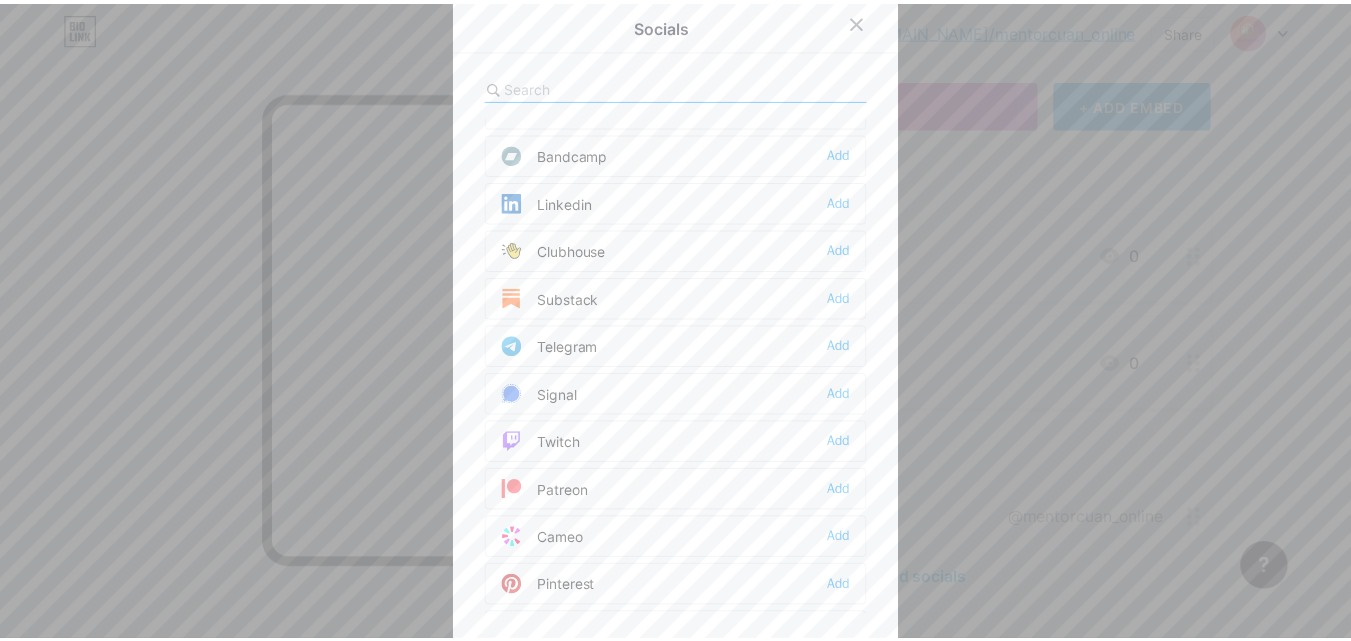 scroll, scrollTop: 800, scrollLeft: 0, axis: vertical 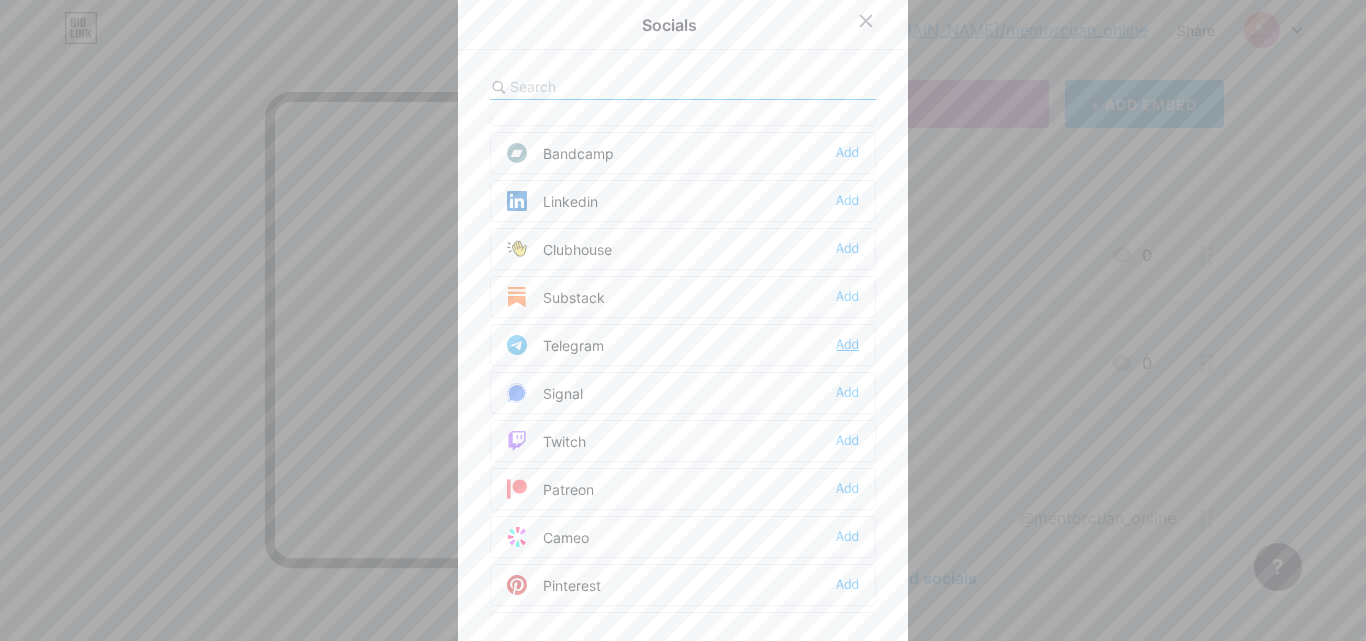click on "Add" at bounding box center (847, 345) 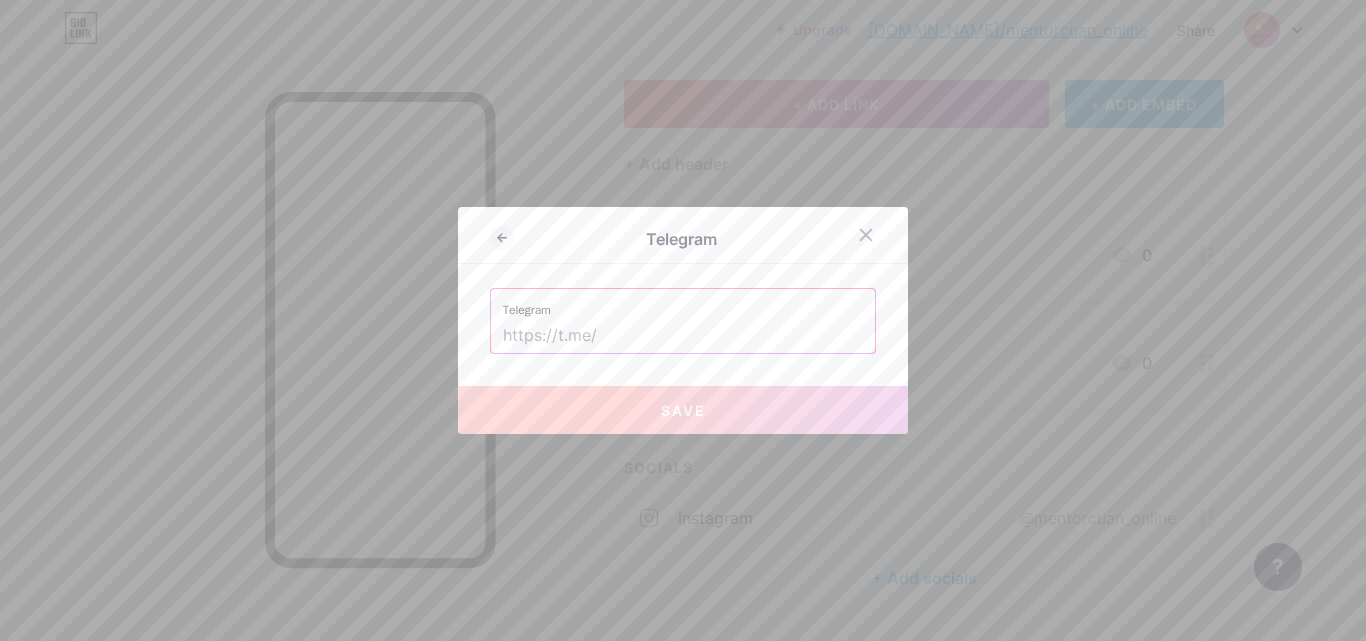 click at bounding box center (683, 336) 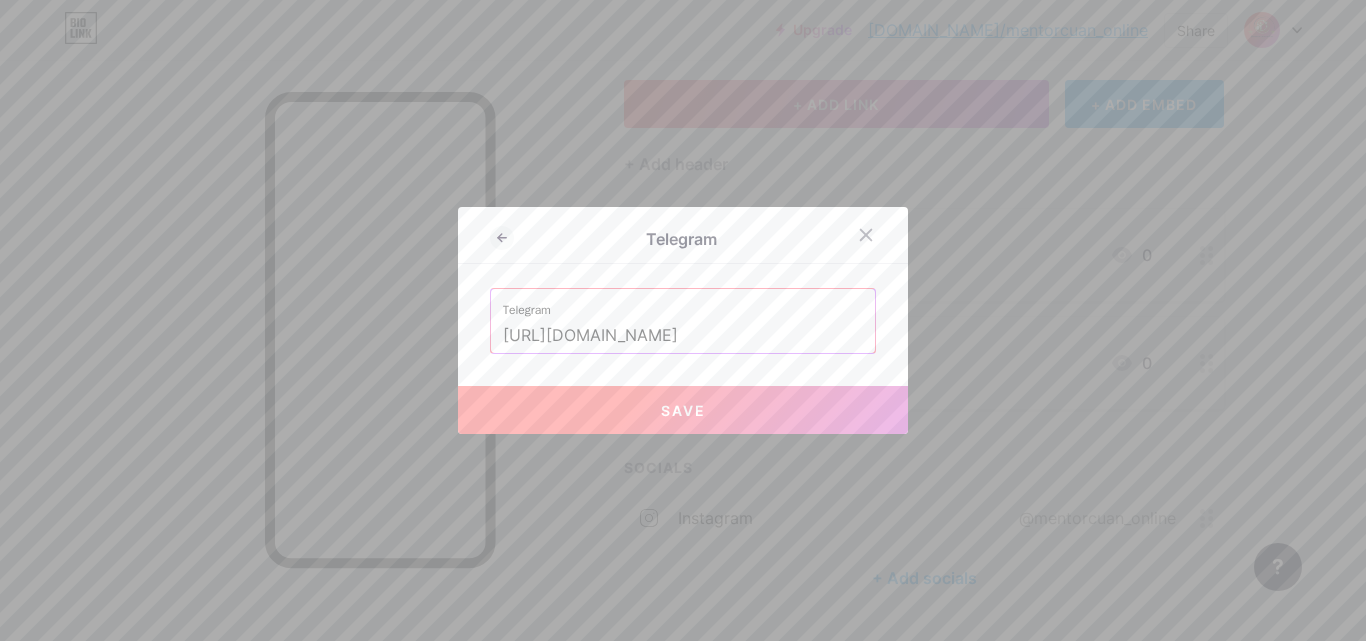 type on "[URL][DOMAIN_NAME]" 